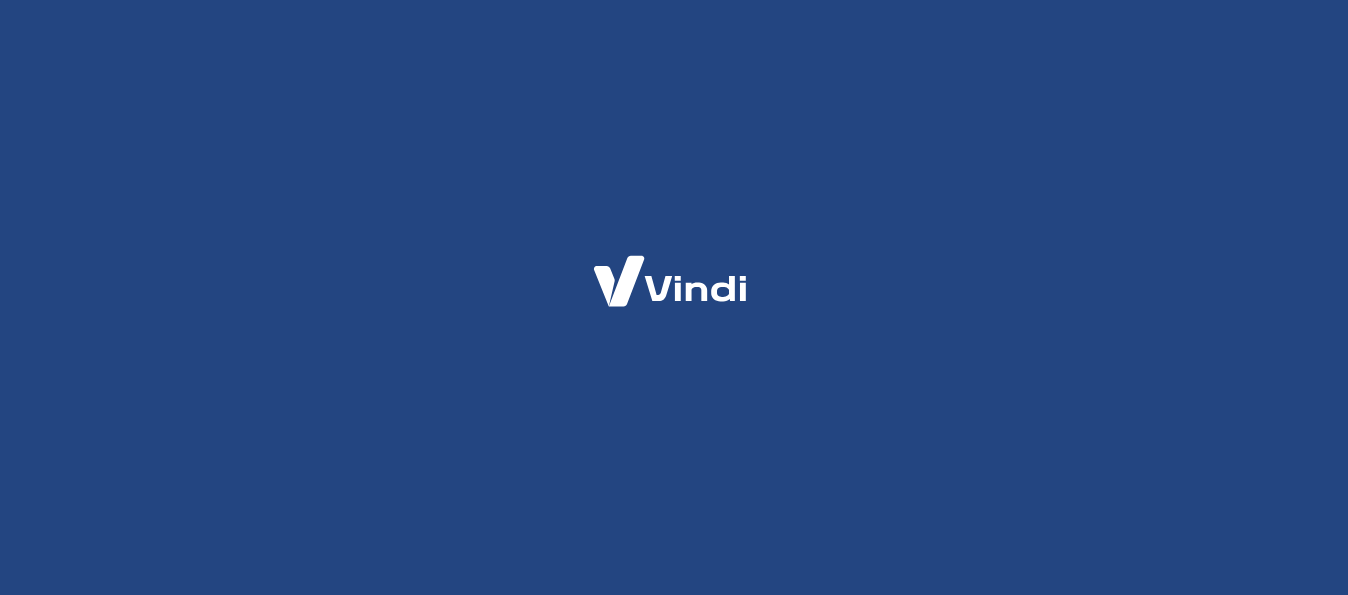 scroll, scrollTop: 0, scrollLeft: 0, axis: both 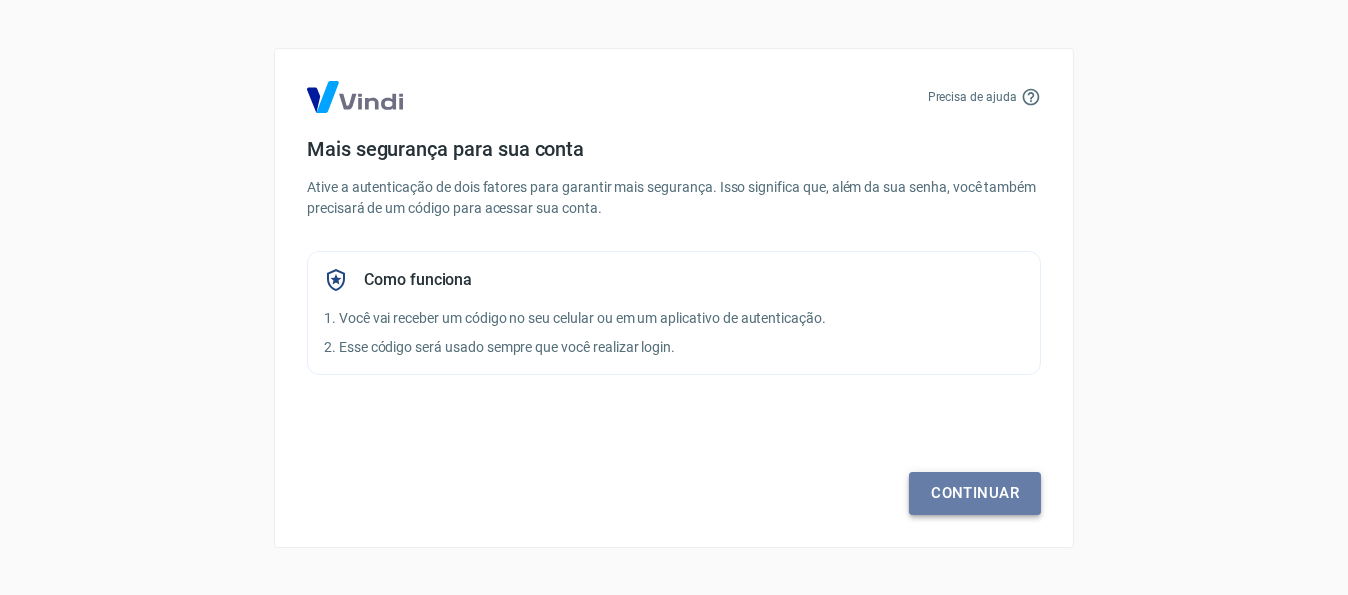 click on "Continuar" at bounding box center [975, 493] 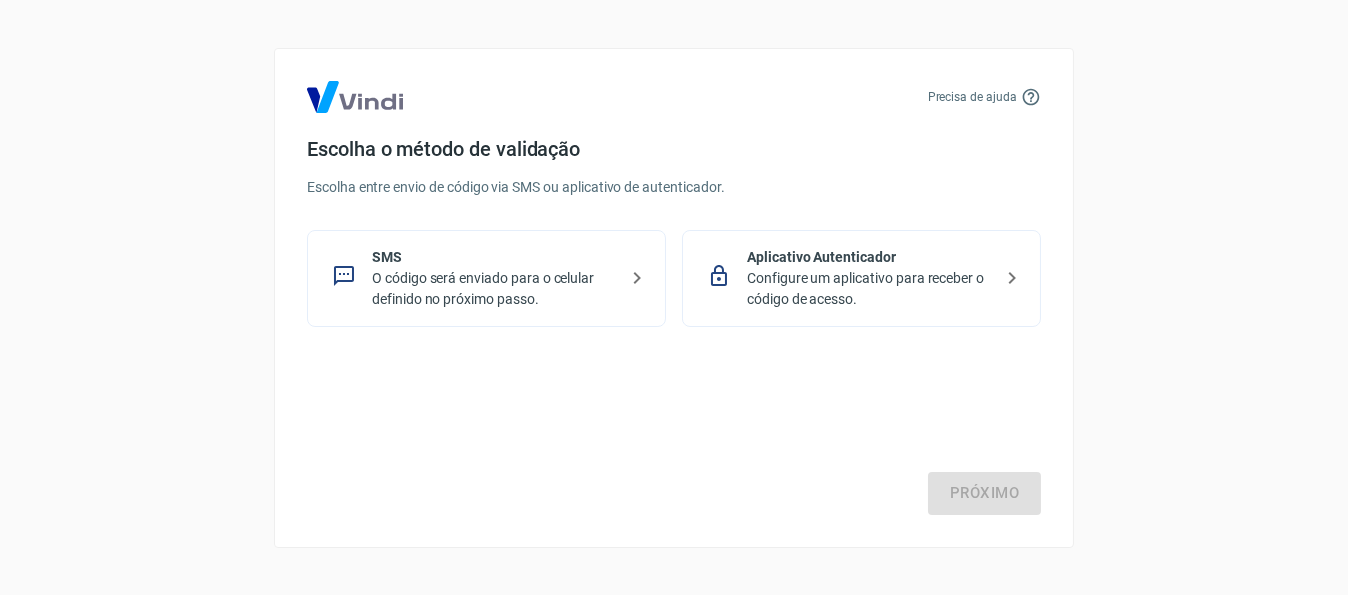 click on "Aplicativo Autenticador" at bounding box center (869, 257) 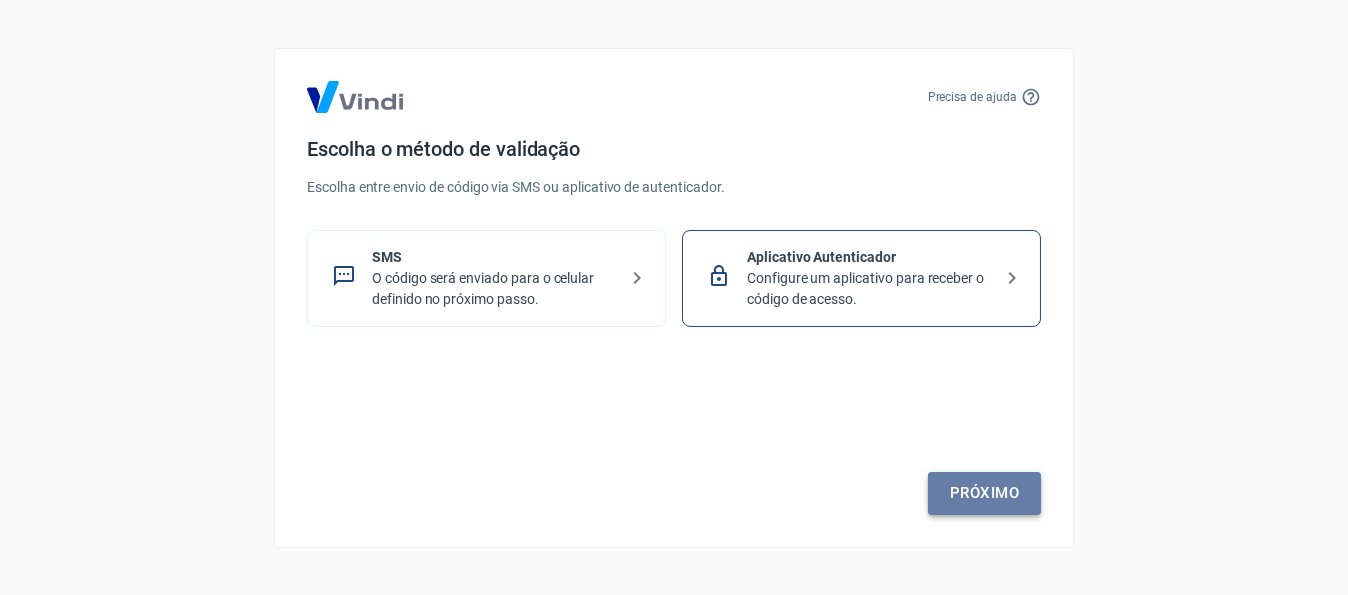 click on "Próximo" at bounding box center [984, 493] 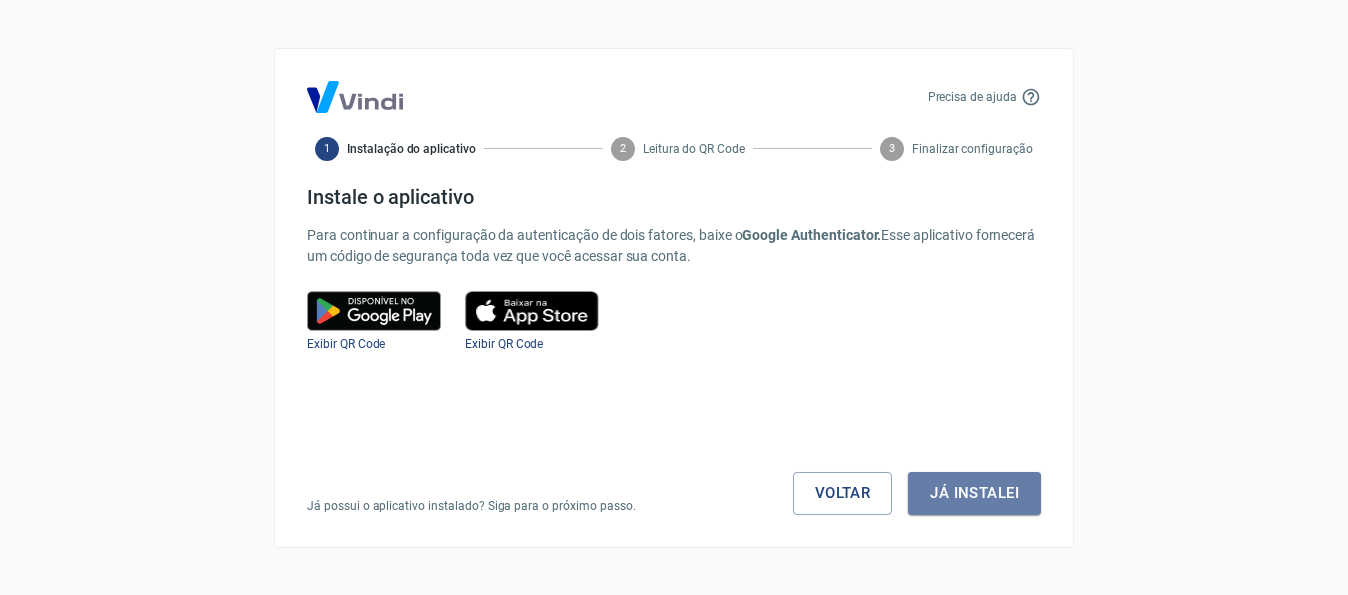 click on "Já instalei" at bounding box center [974, 493] 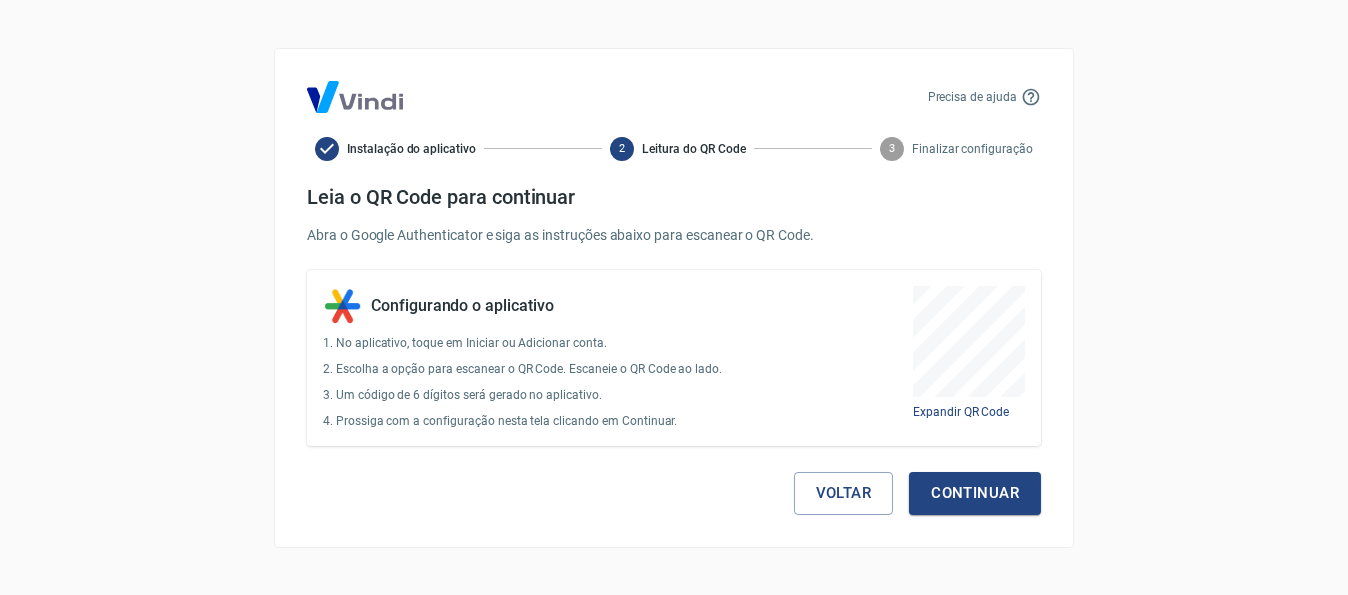 click on "Continuar" at bounding box center (975, 493) 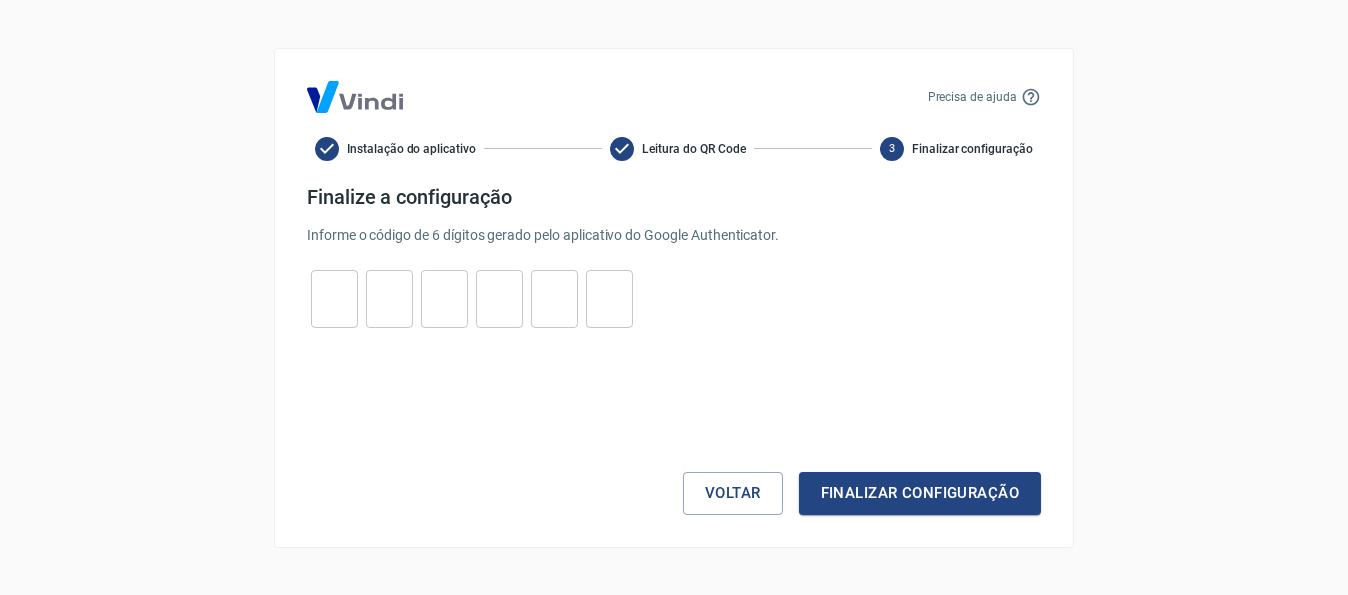 click at bounding box center (334, 298) 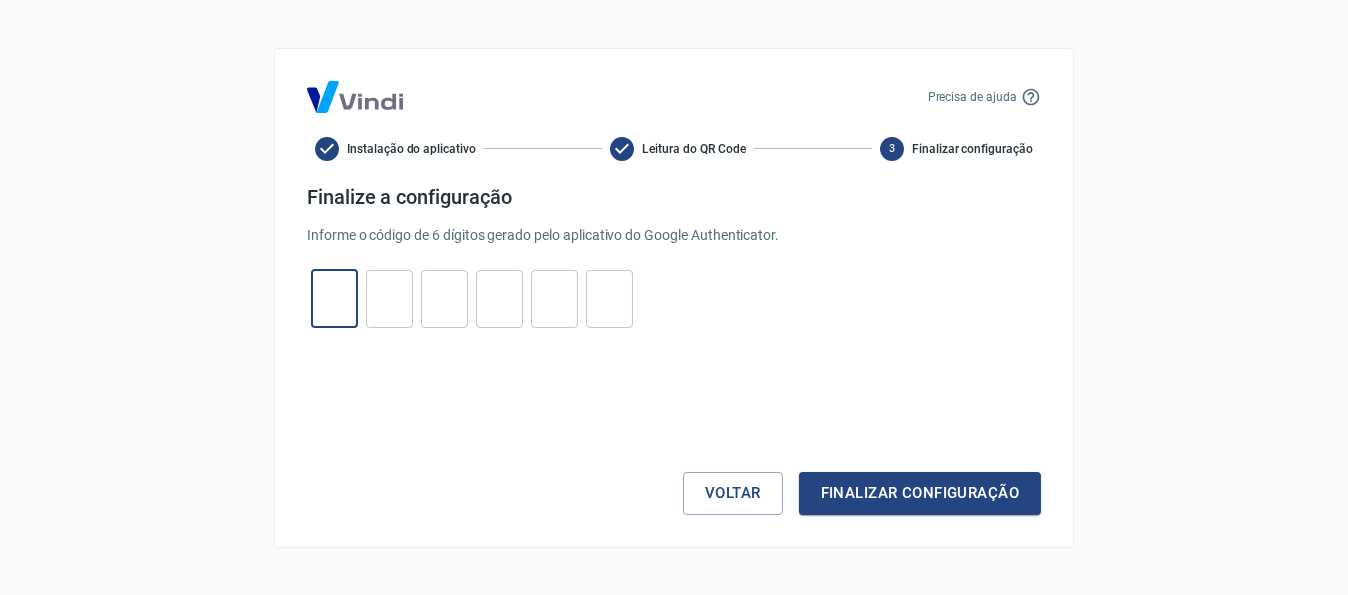 type on "2" 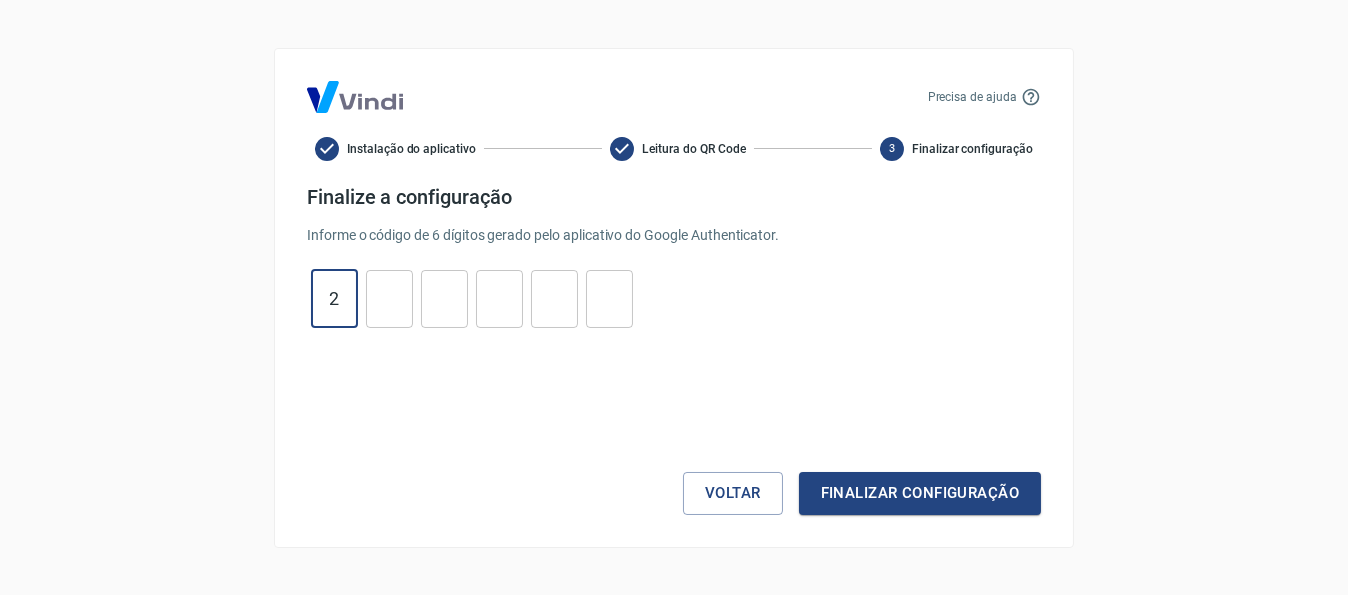 type on "4" 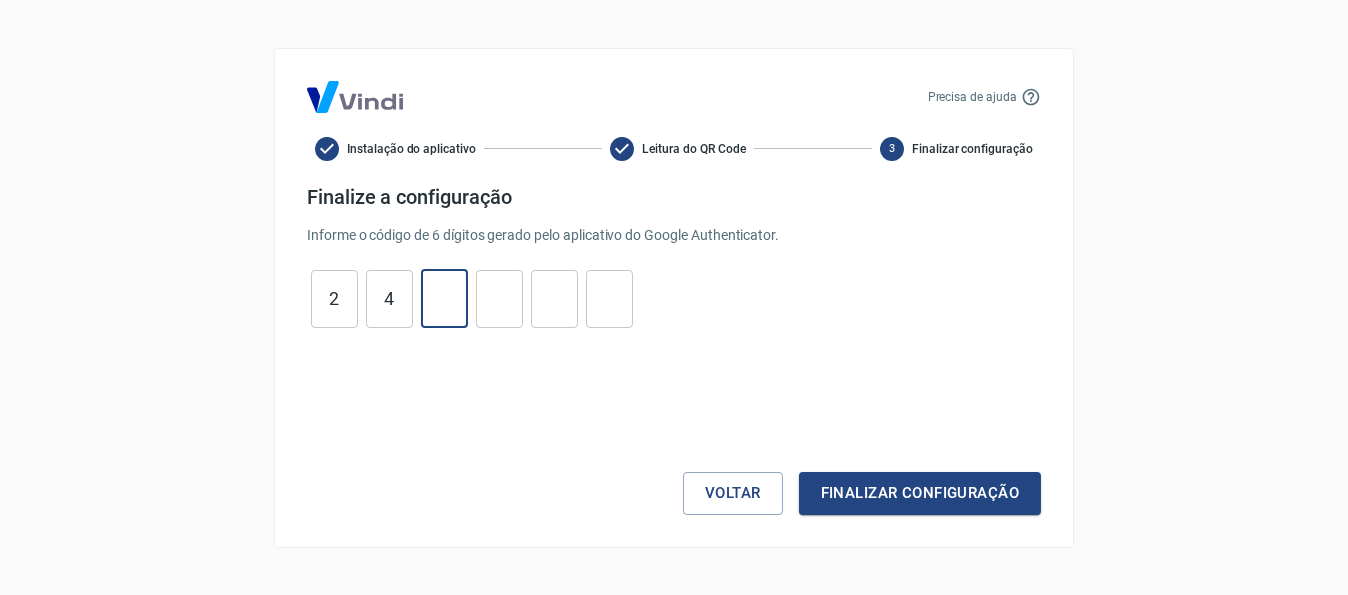 type on "7" 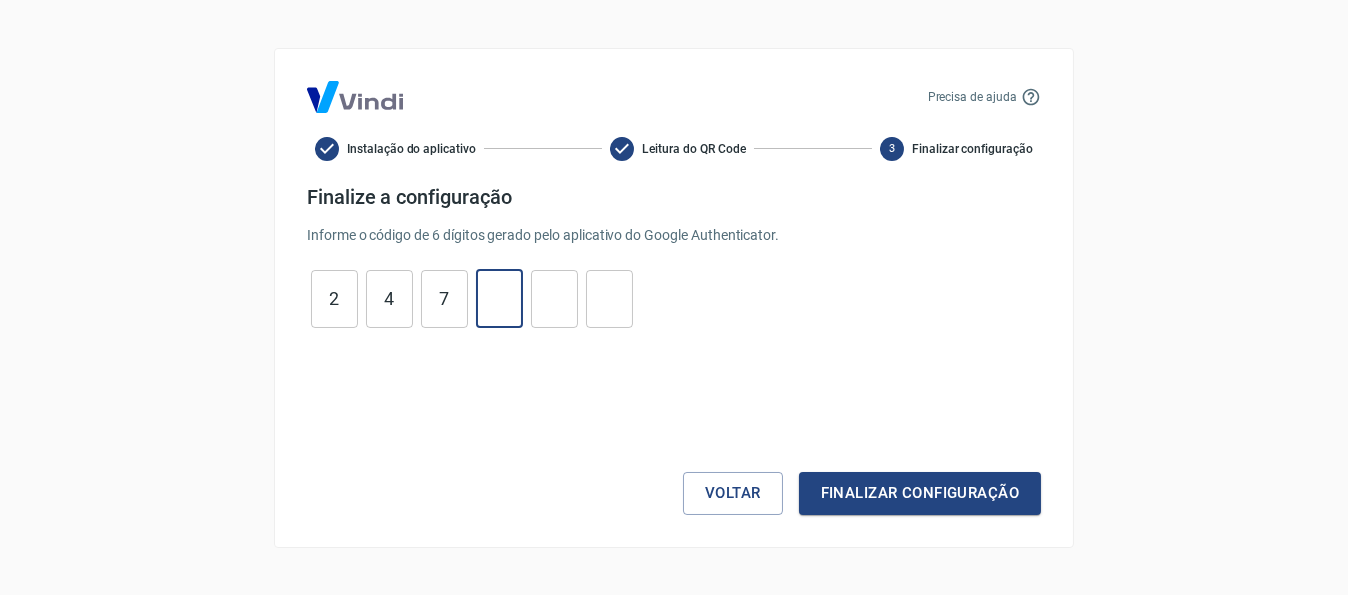 type on "3" 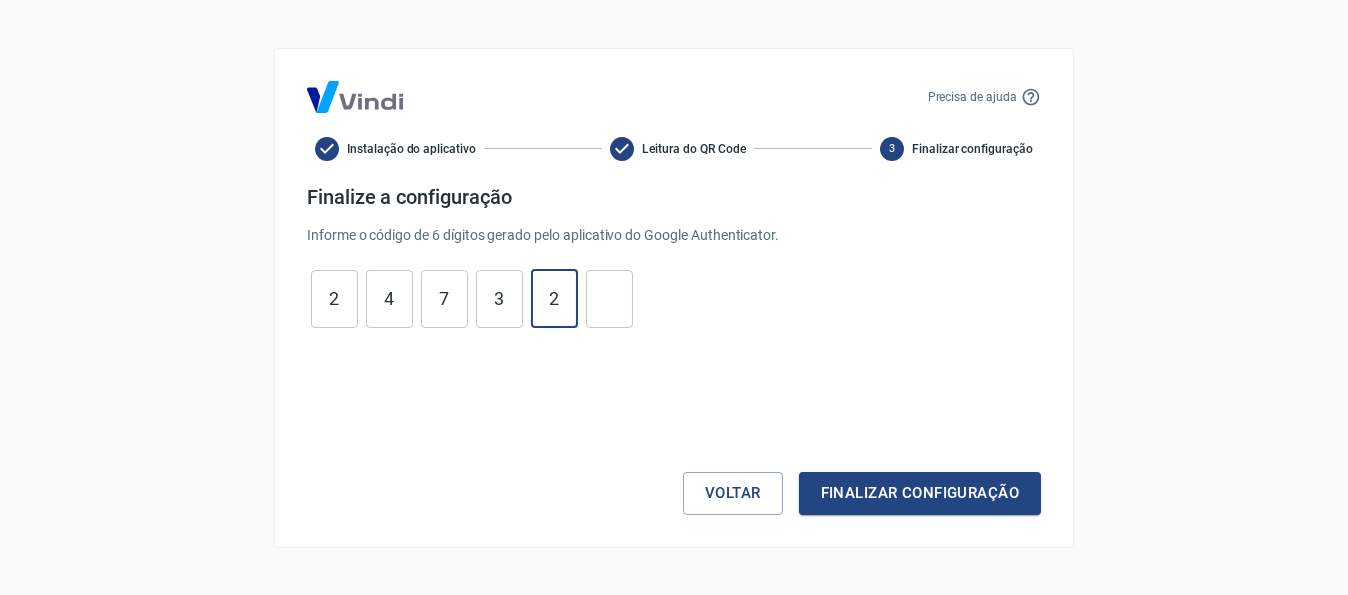 type on "2" 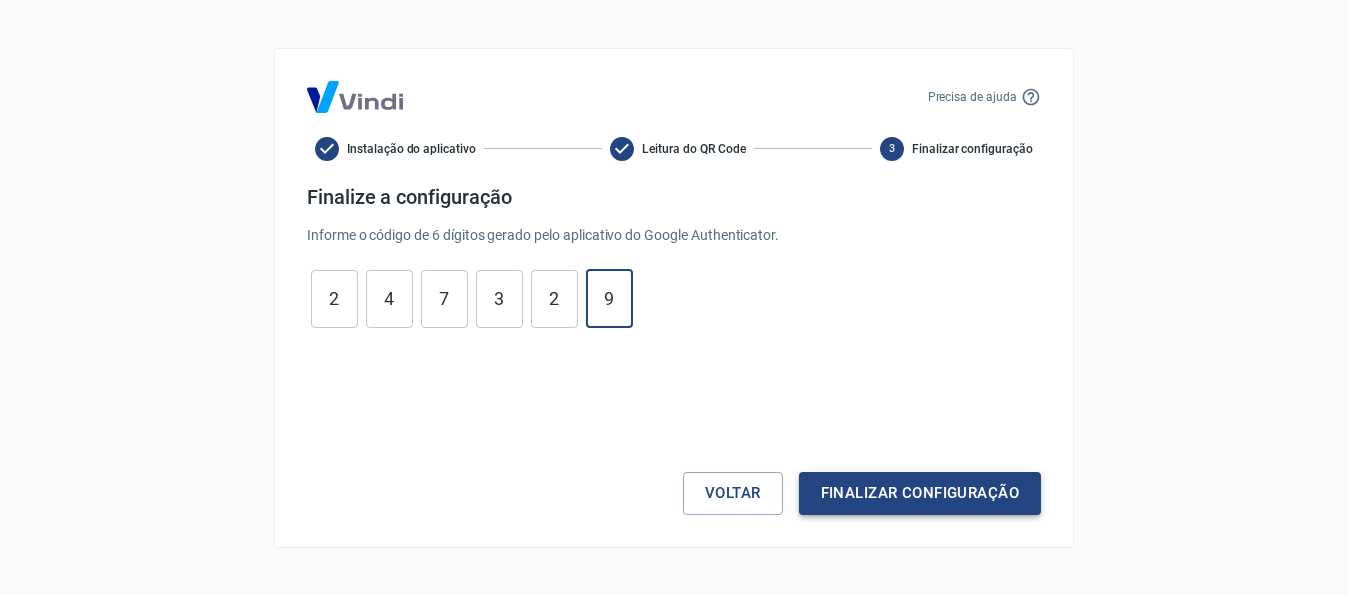 type on "9" 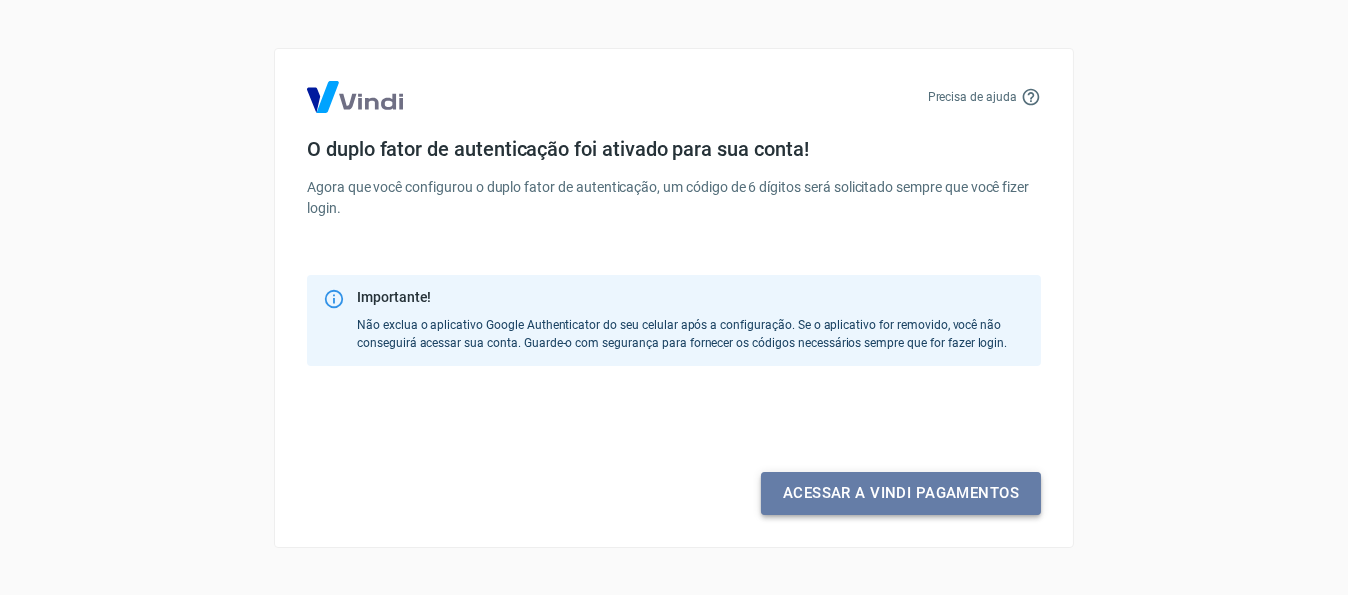 click on "Acessar a Vindi pagamentos" at bounding box center (901, 493) 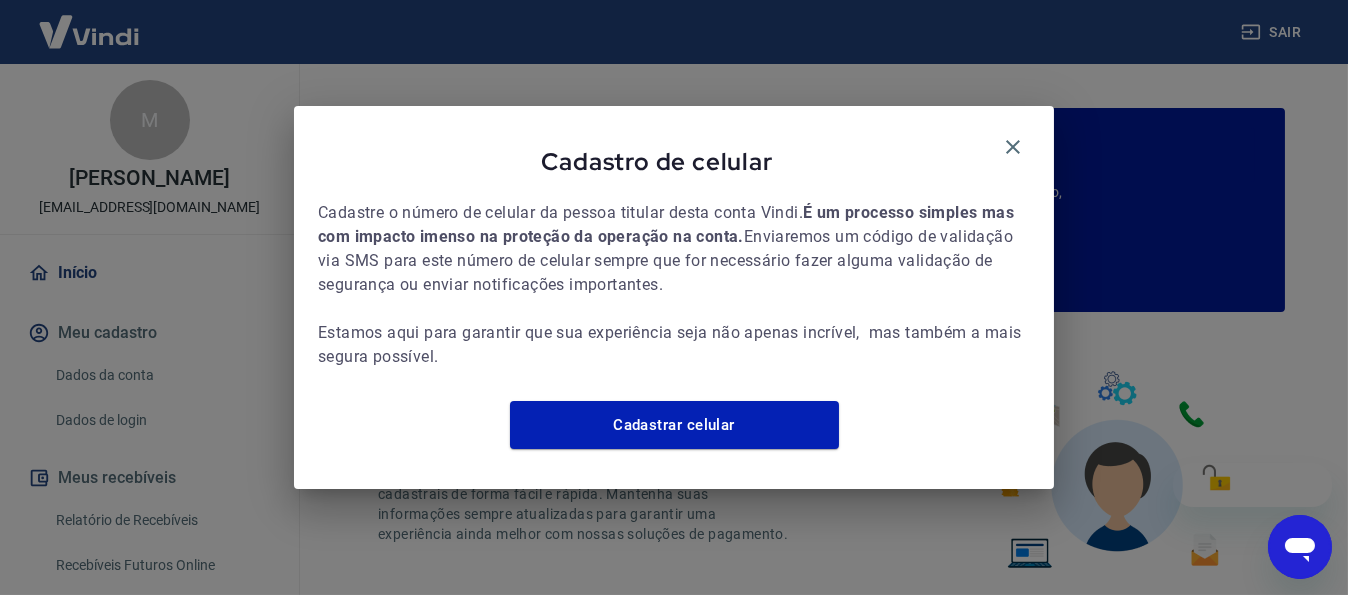 scroll, scrollTop: 0, scrollLeft: 0, axis: both 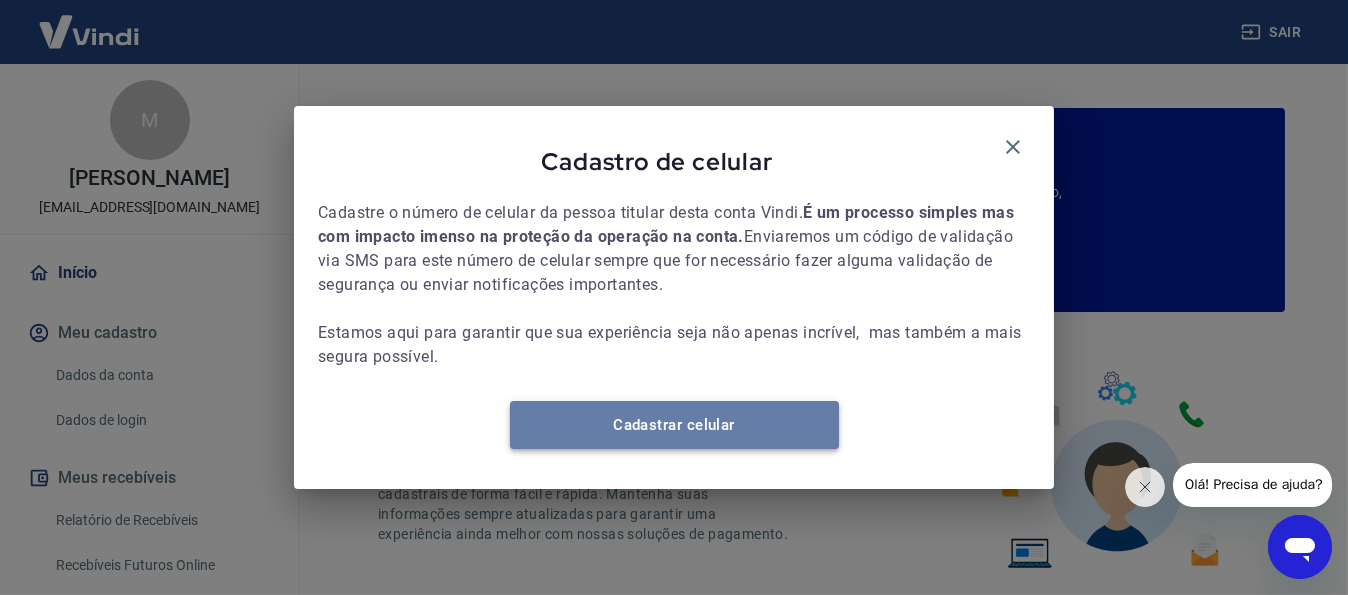 click on "Cadastrar celular" at bounding box center [674, 425] 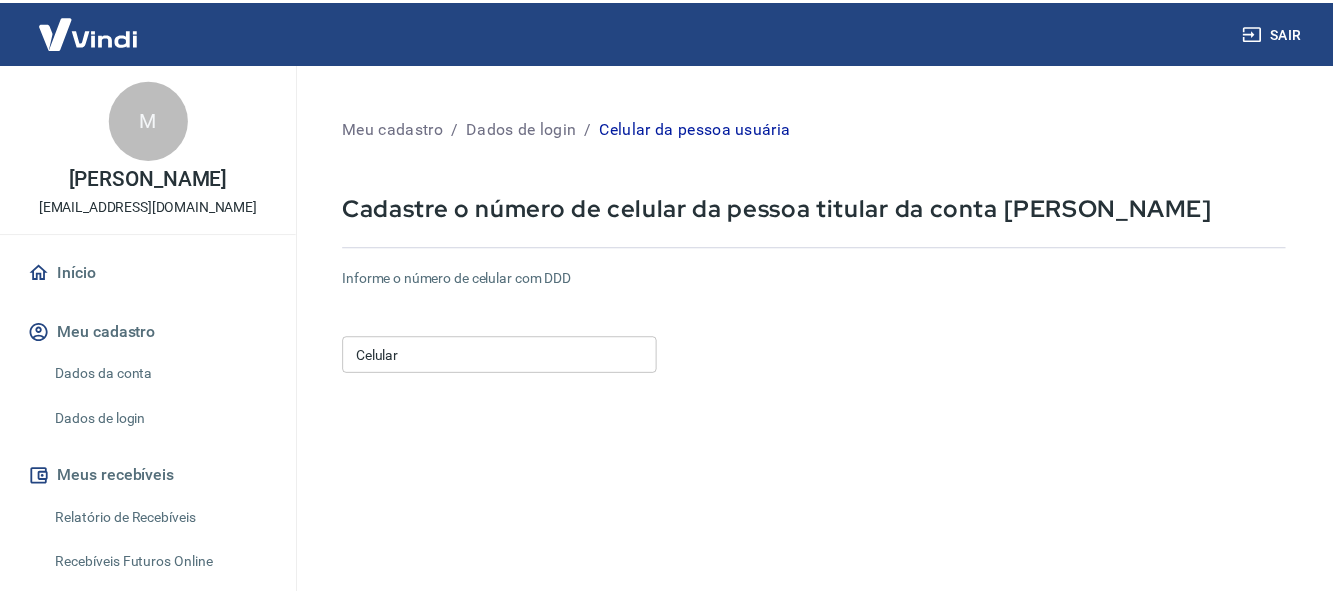 scroll, scrollTop: 0, scrollLeft: 0, axis: both 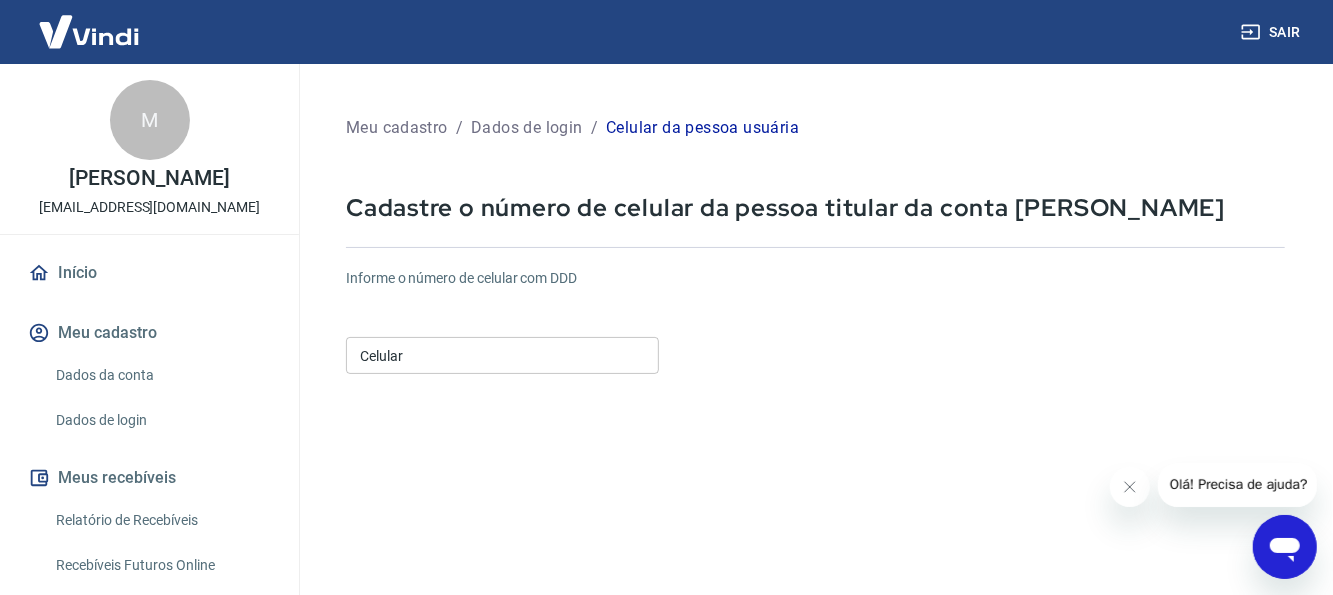 click on "Celular" at bounding box center [502, 355] 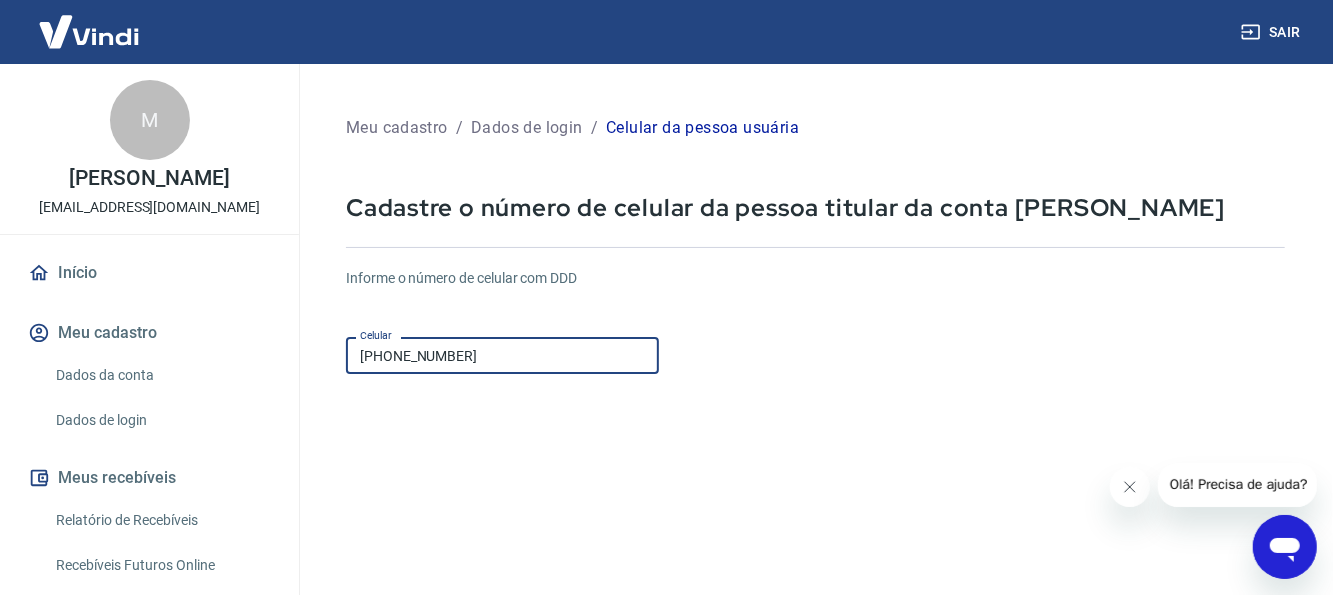 type on "(11) 99320-1136" 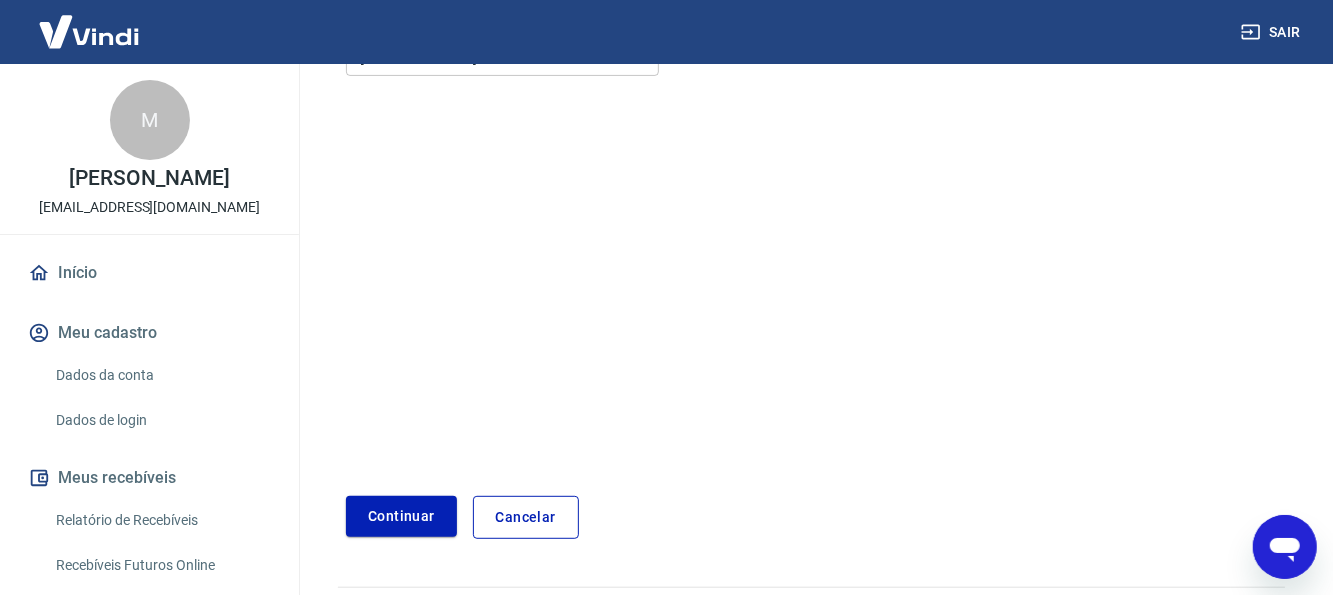 scroll, scrollTop: 350, scrollLeft: 0, axis: vertical 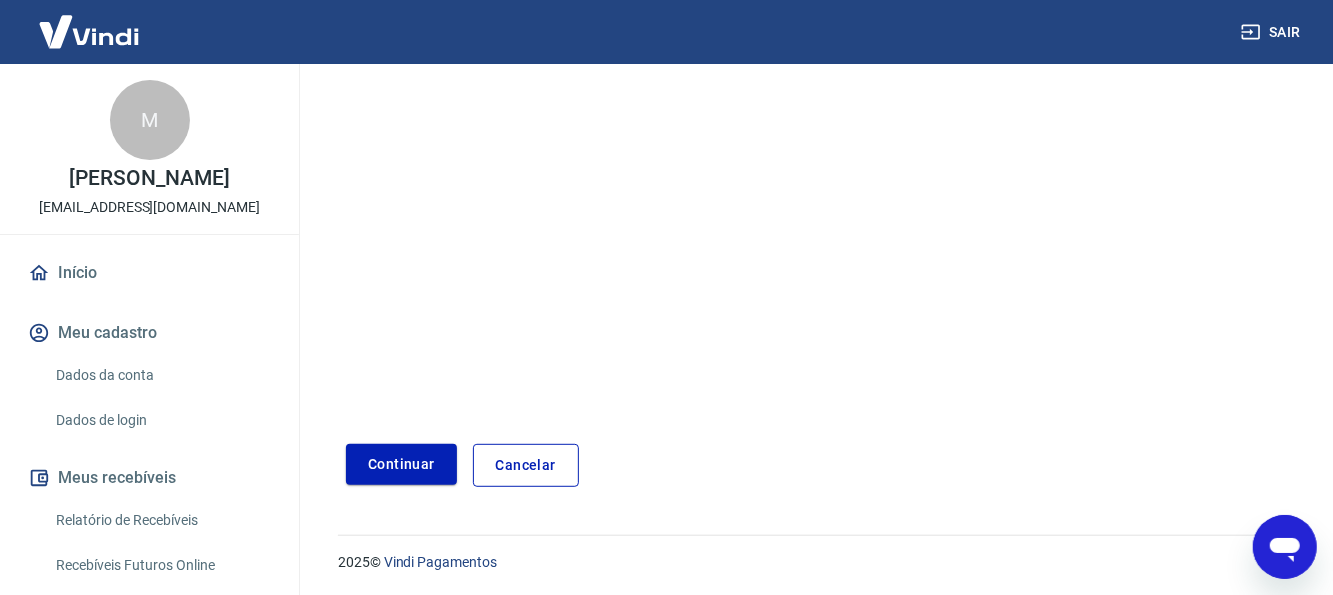 click on "Continuar" at bounding box center (401, 464) 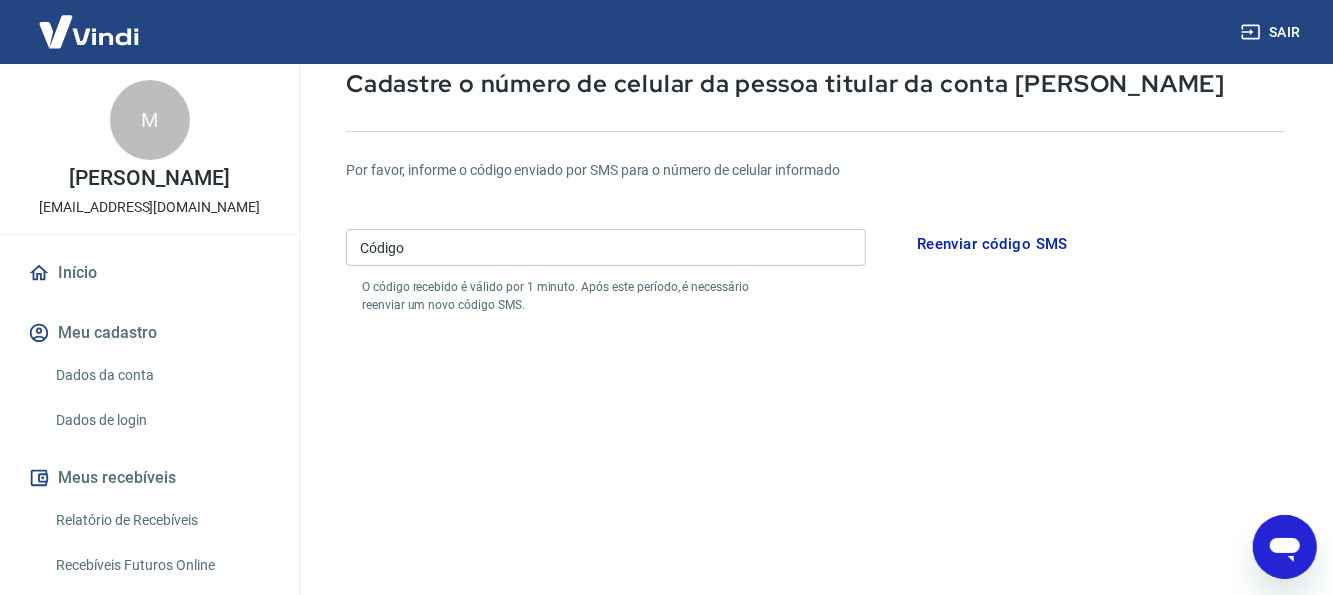 scroll, scrollTop: 0, scrollLeft: 0, axis: both 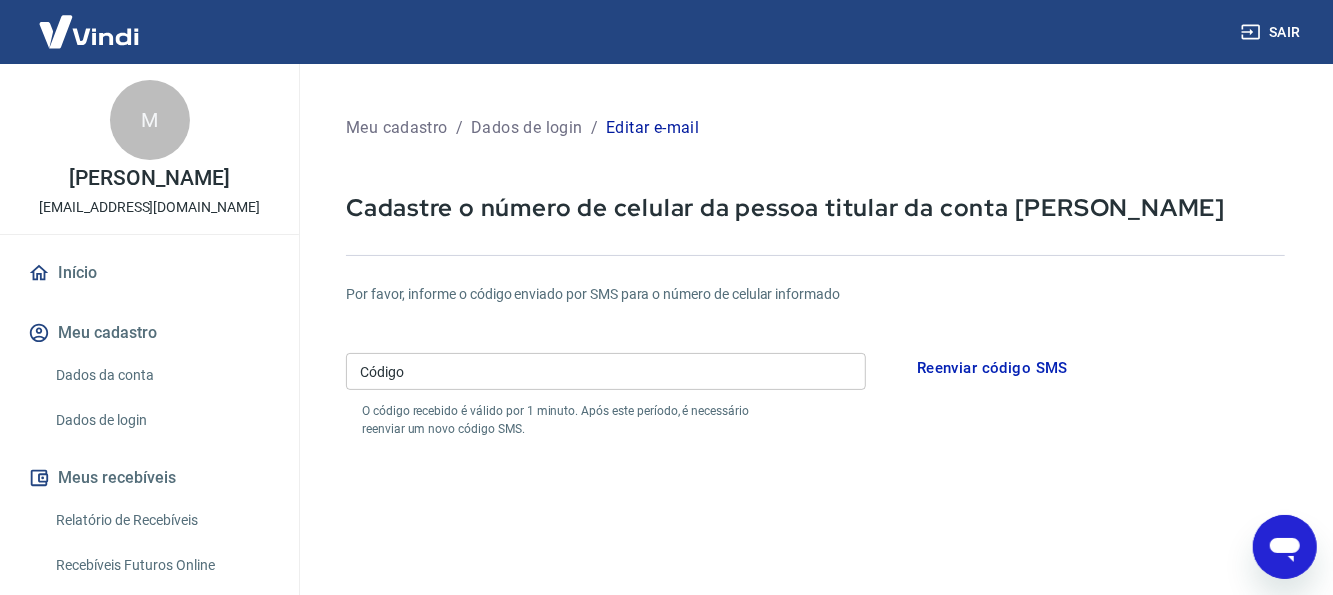 click on "Código" at bounding box center (606, 371) 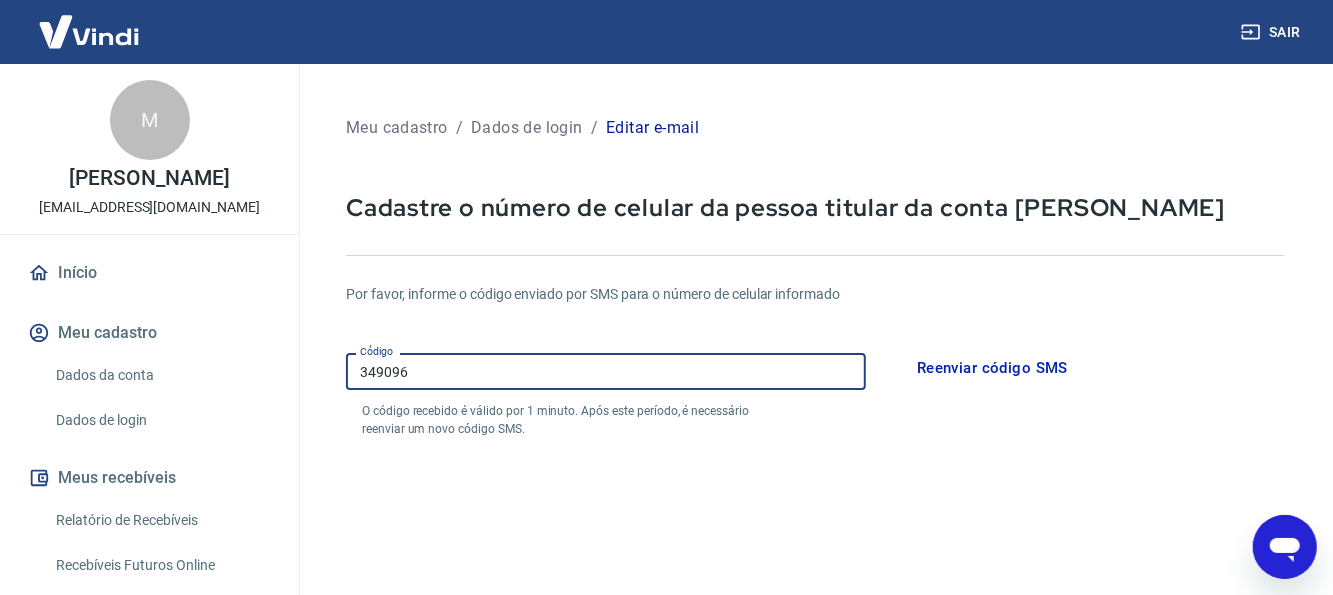 type on "349096" 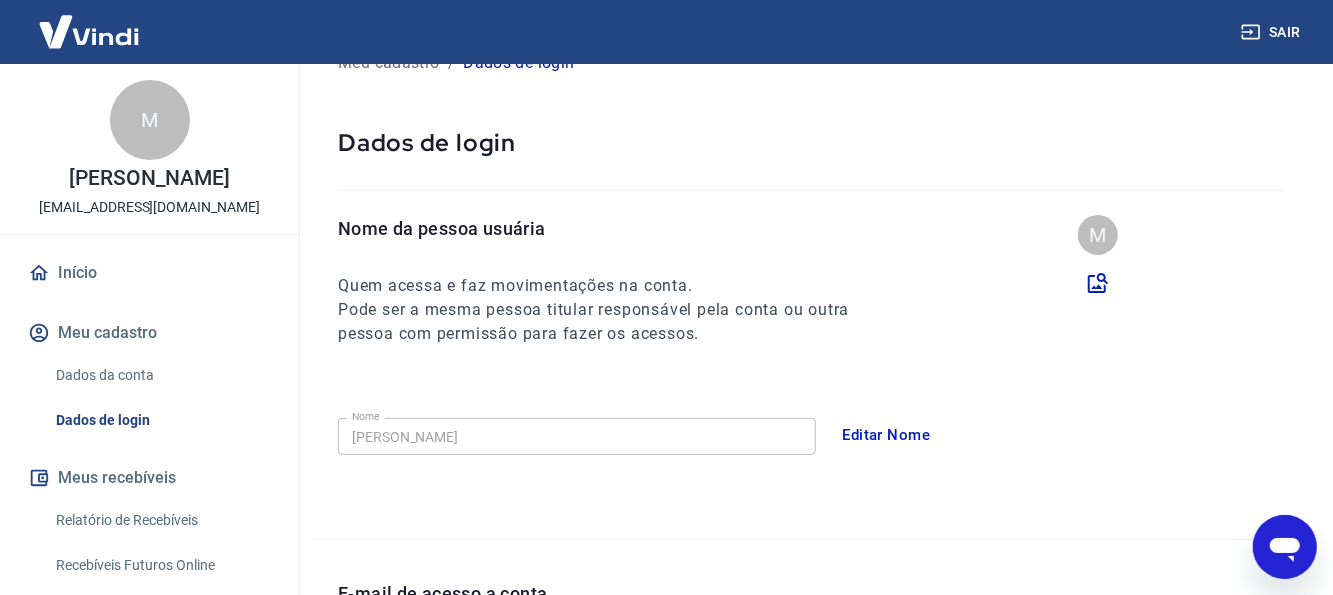 scroll, scrollTop: 0, scrollLeft: 0, axis: both 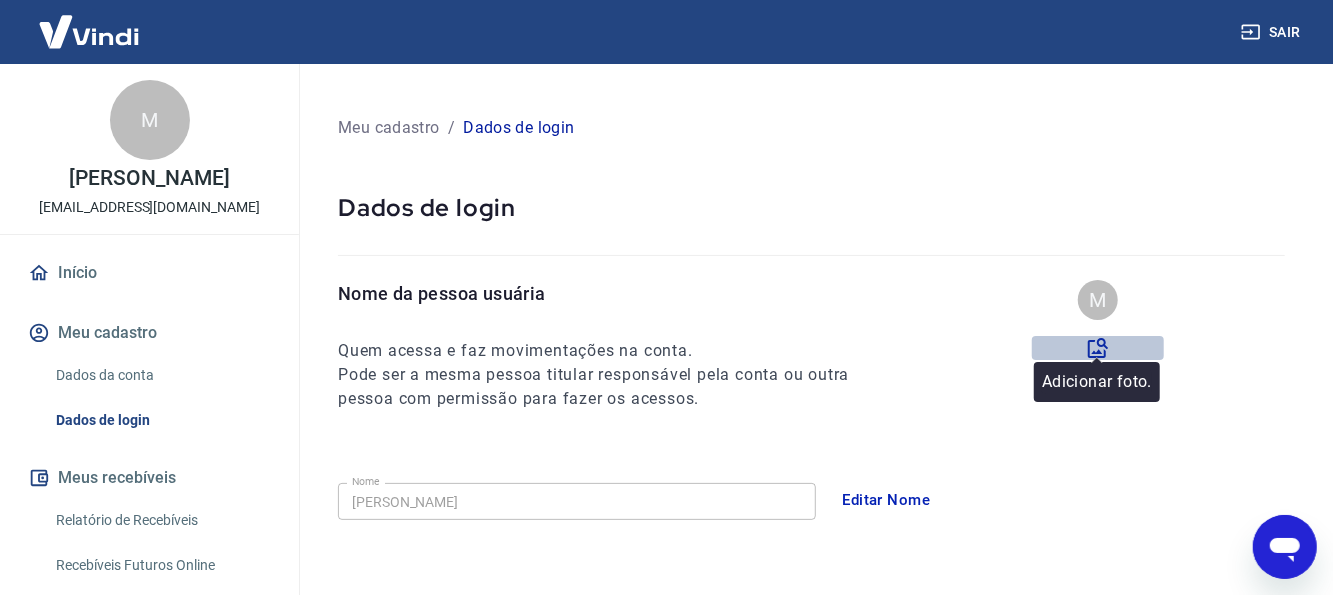 click 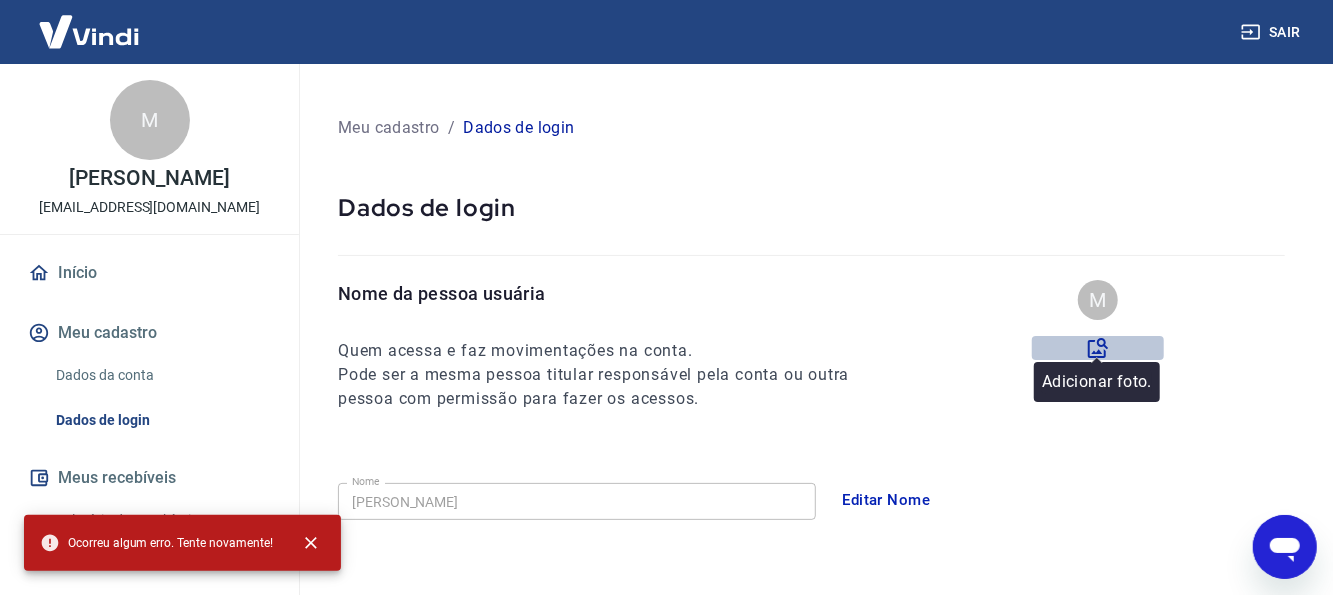 click at bounding box center (1097, 361) 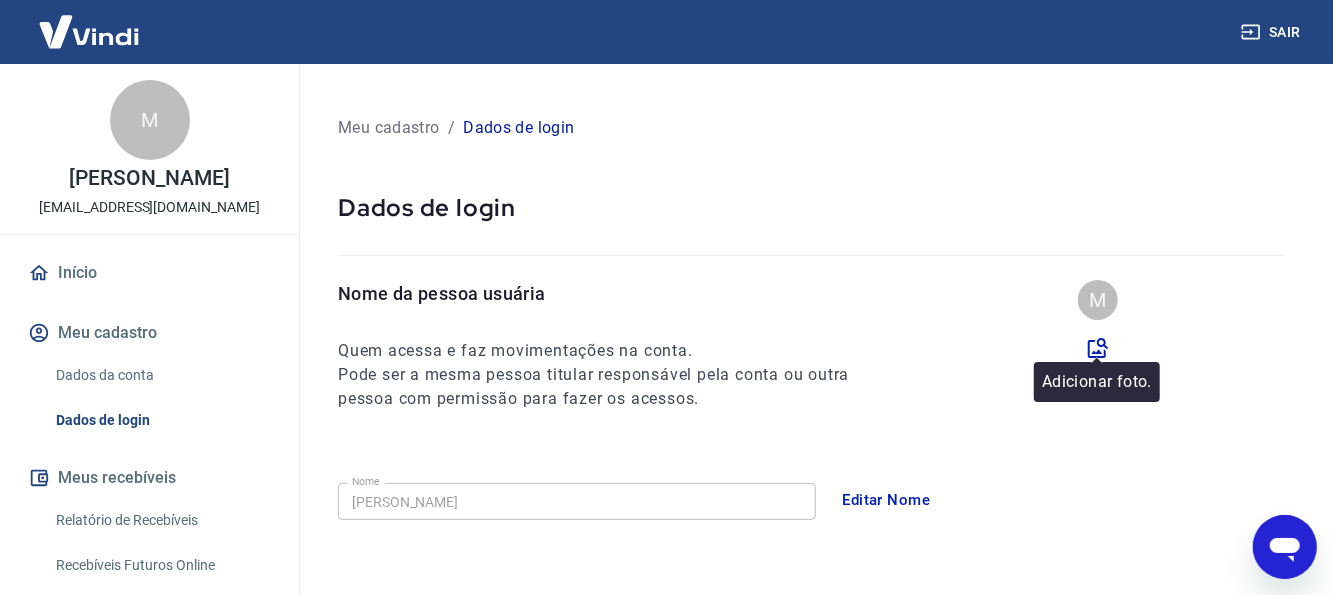 click 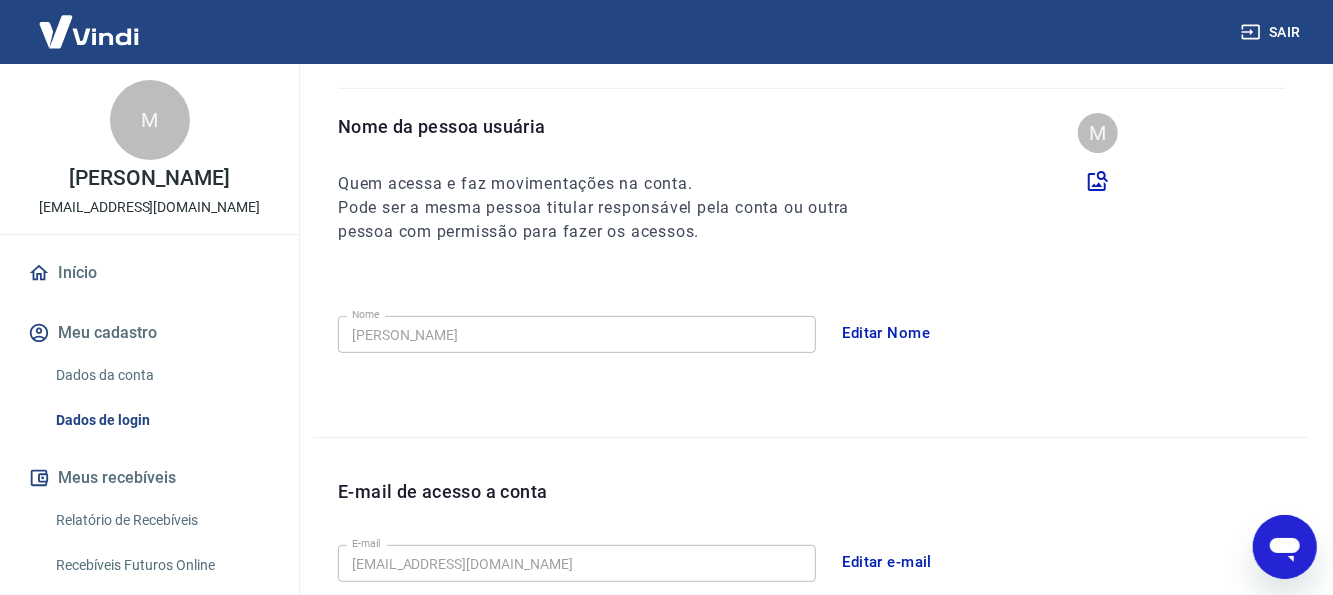 scroll, scrollTop: 200, scrollLeft: 0, axis: vertical 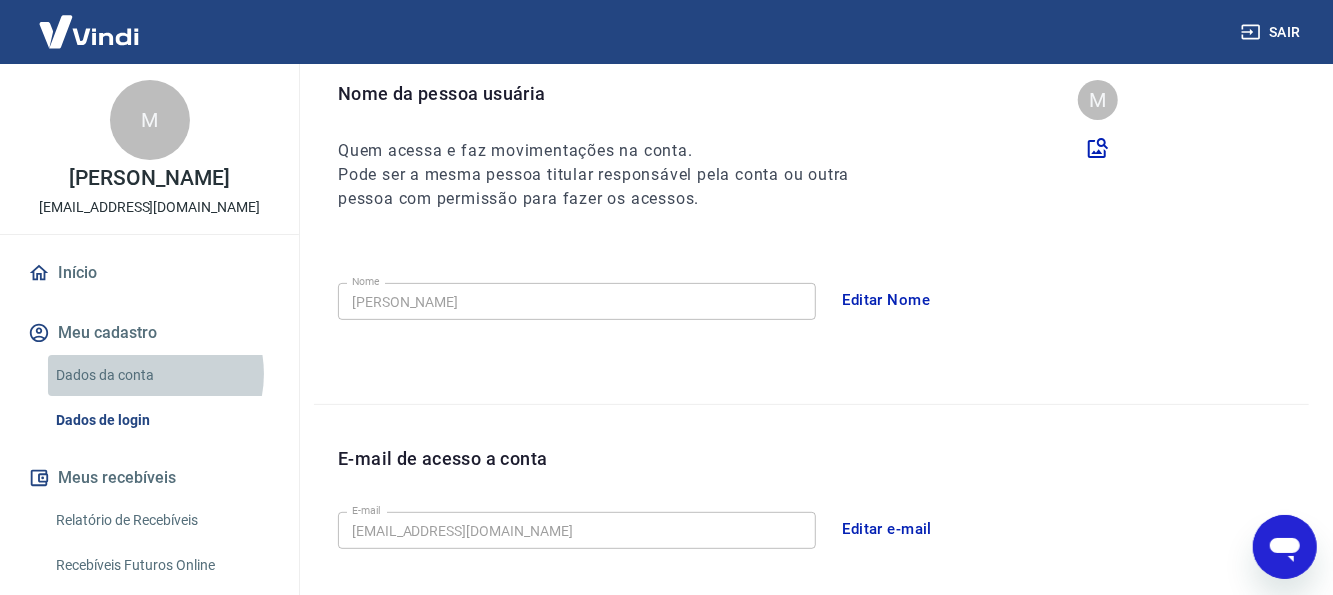 click on "Dados da conta" at bounding box center [161, 375] 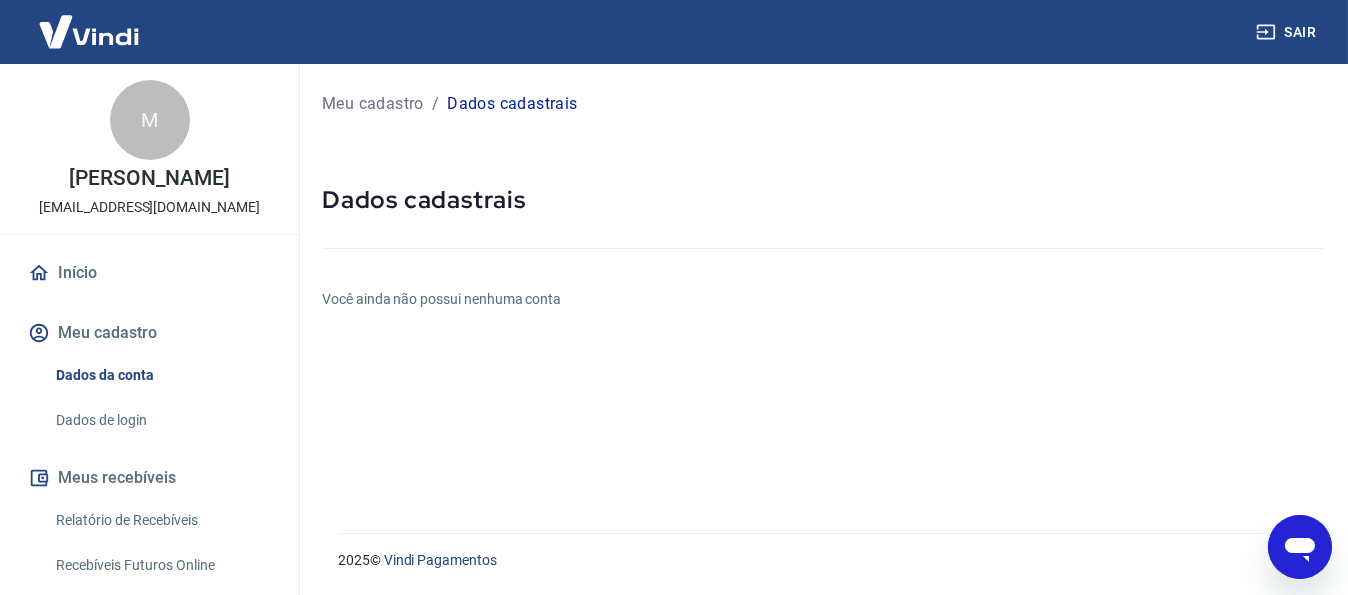 click on "Dados de login" at bounding box center (161, 420) 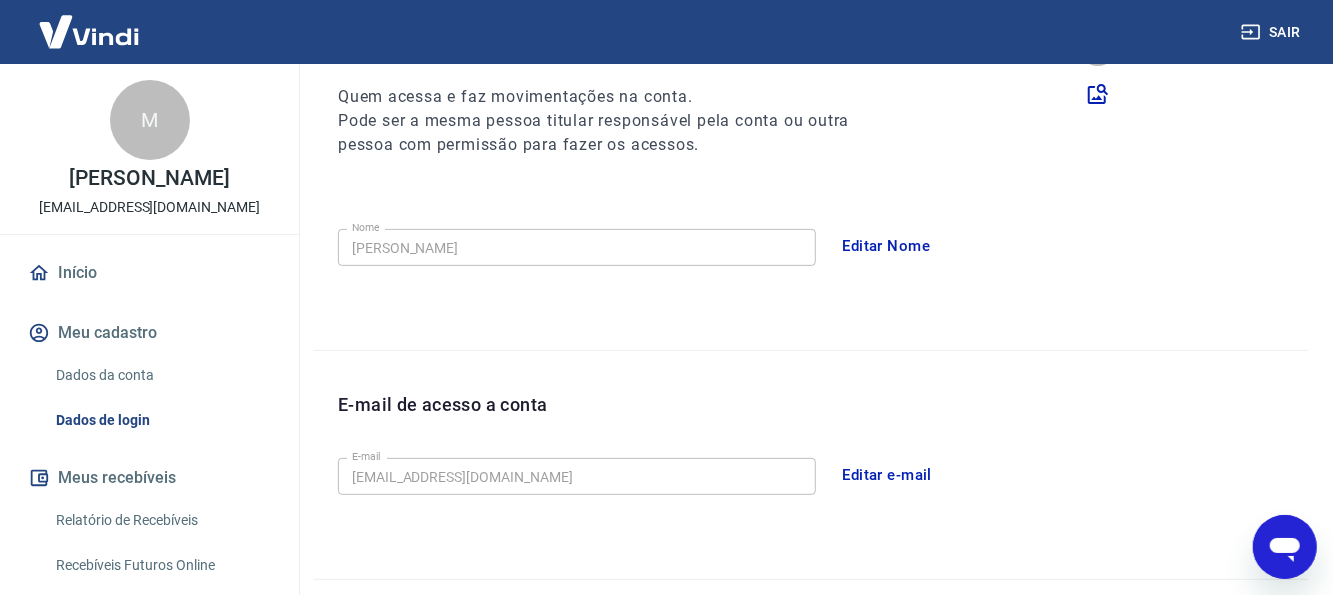 scroll, scrollTop: 0, scrollLeft: 0, axis: both 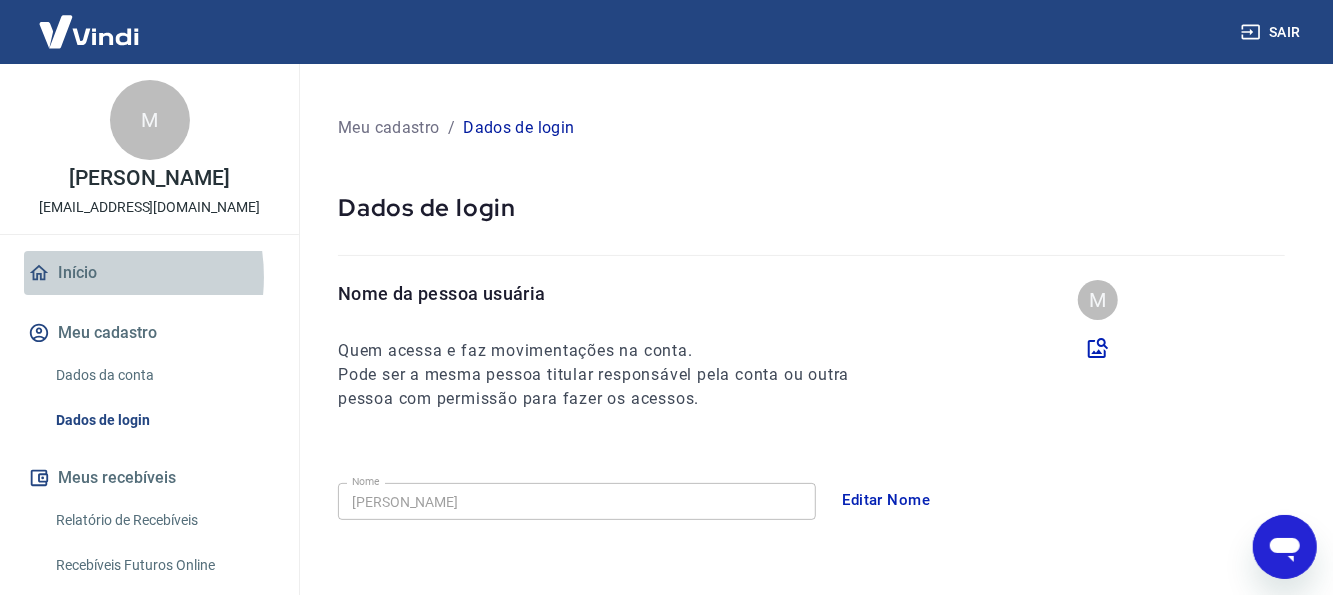click on "Início" at bounding box center (149, 273) 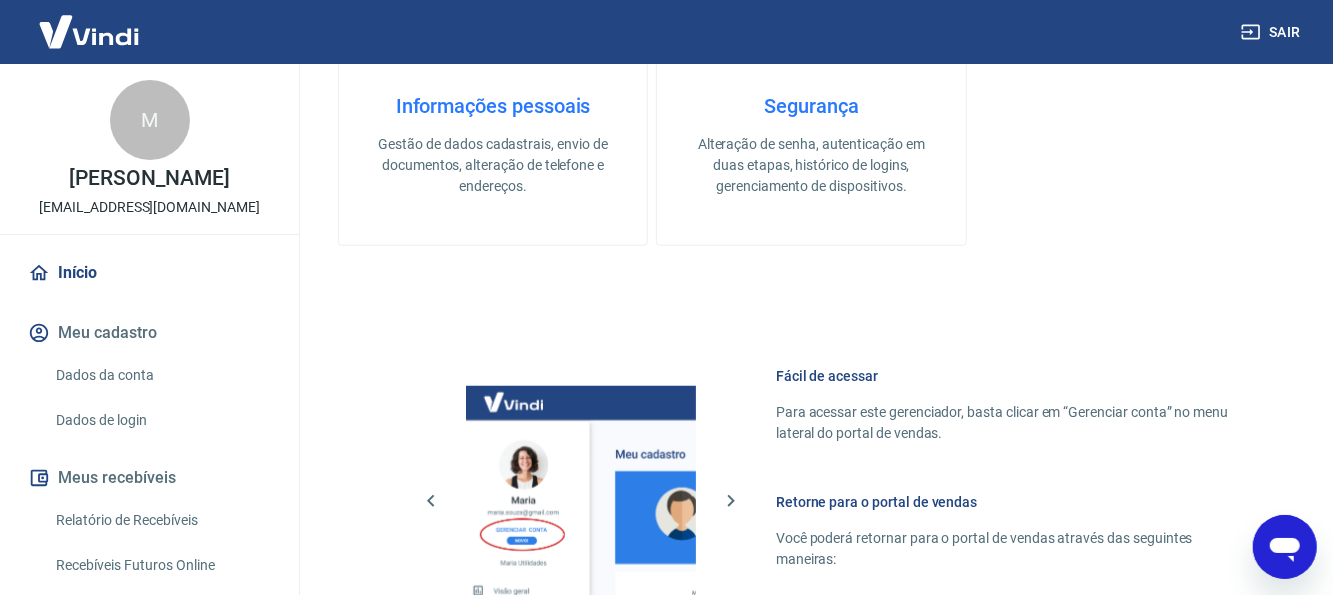 scroll, scrollTop: 1251, scrollLeft: 0, axis: vertical 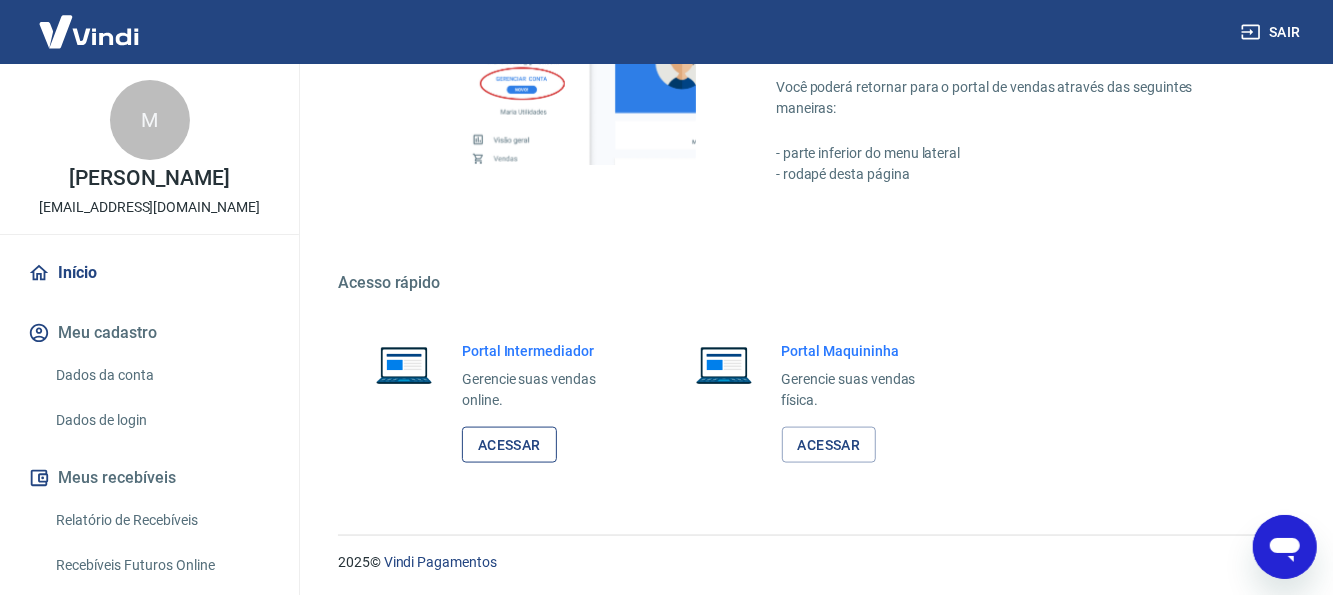 click on "Acessar" at bounding box center [509, 445] 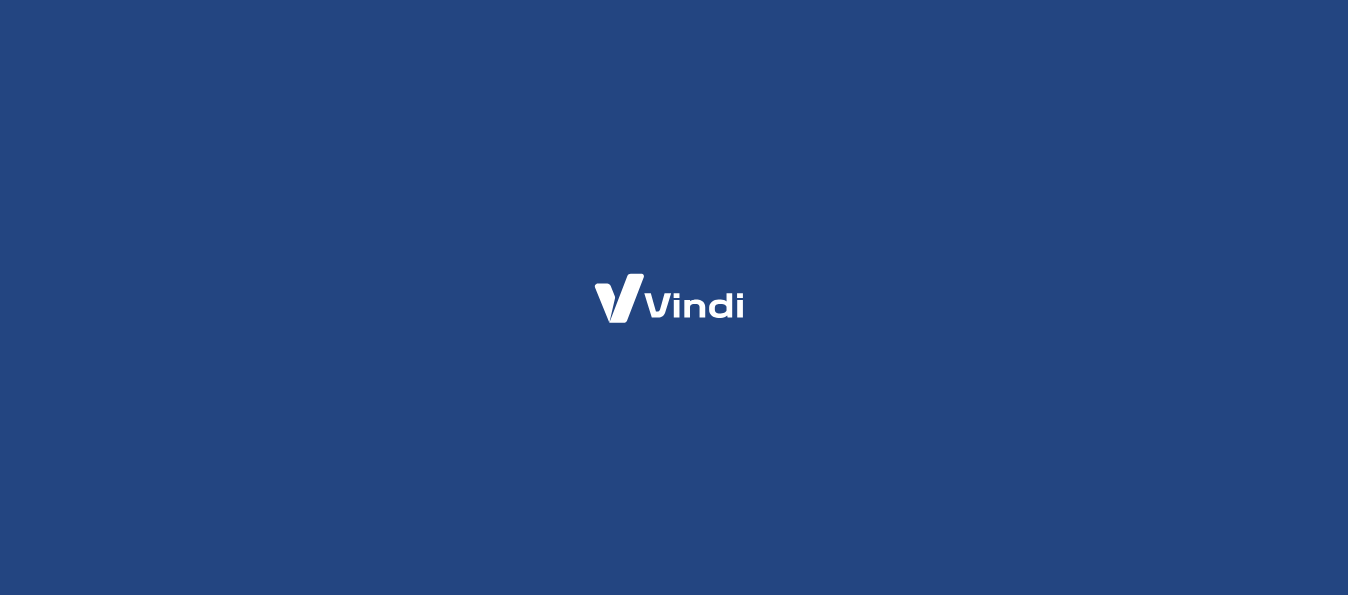 scroll, scrollTop: 0, scrollLeft: 0, axis: both 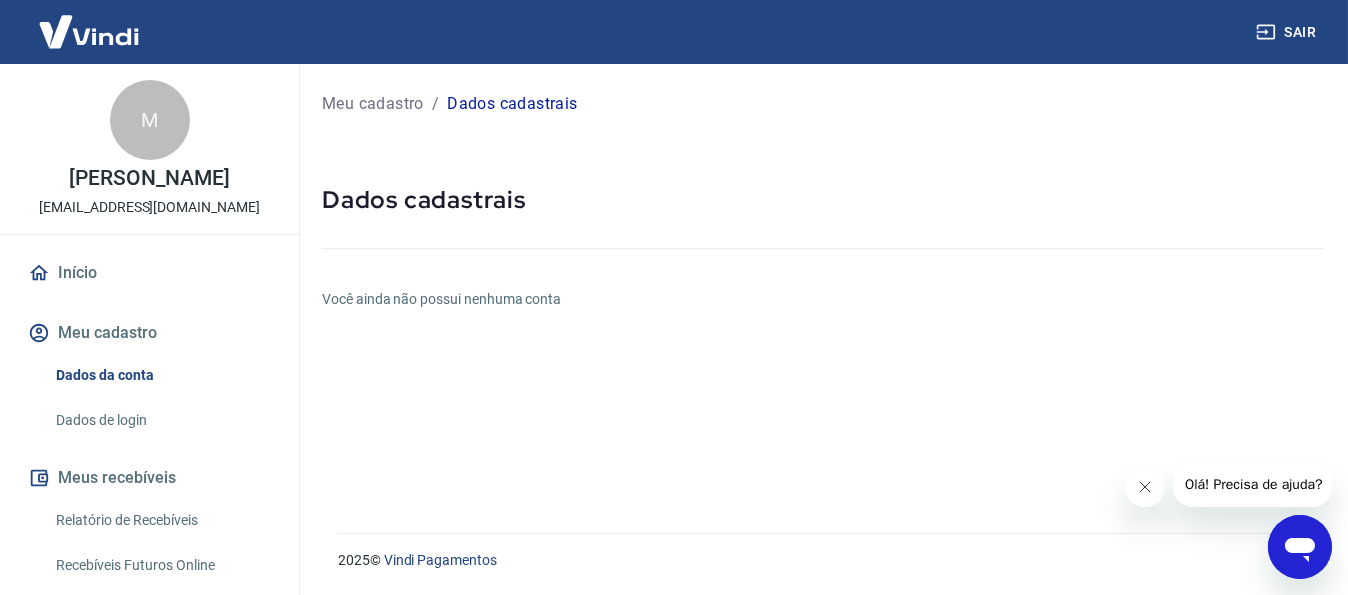 click 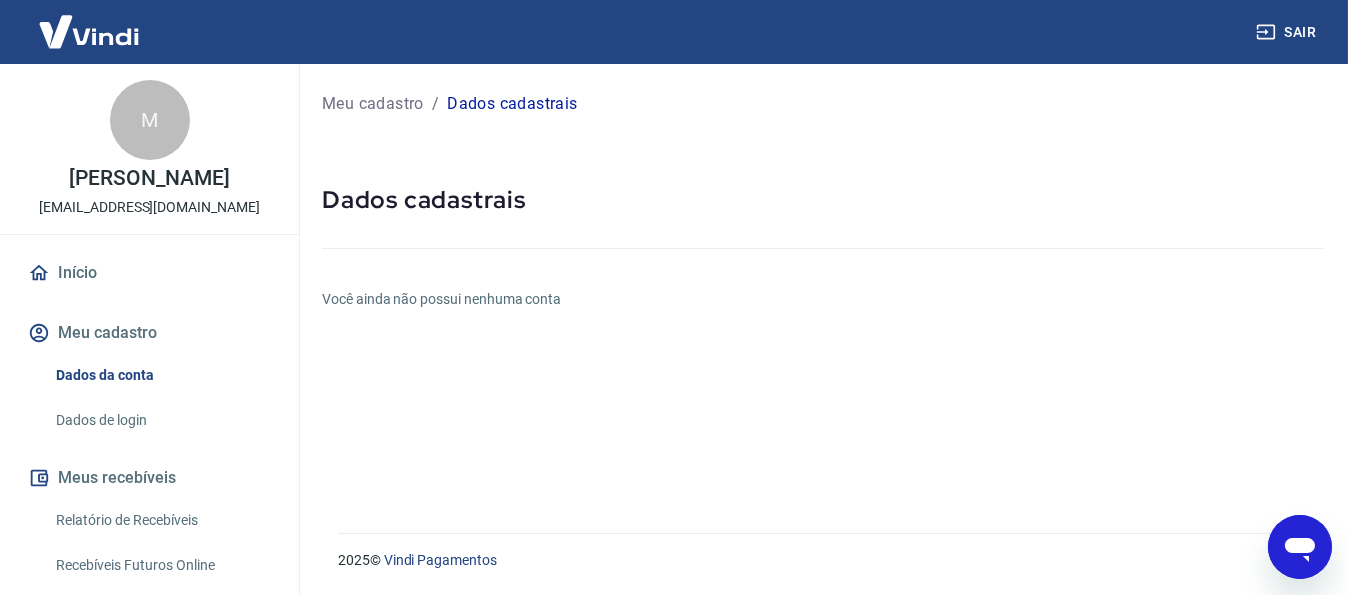 click on "Meu cadastro / Dados cadastrais Dados cadastrais Você ainda não possui nenhuma conta" at bounding box center (823, 286) 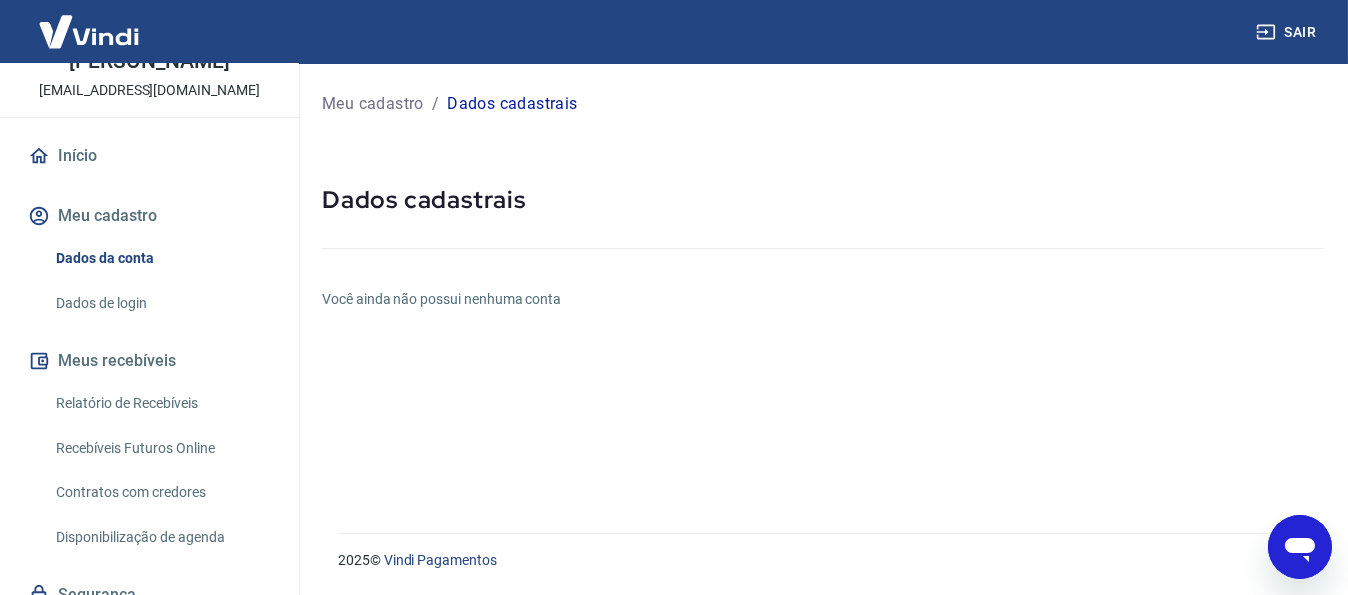 scroll, scrollTop: 0, scrollLeft: 0, axis: both 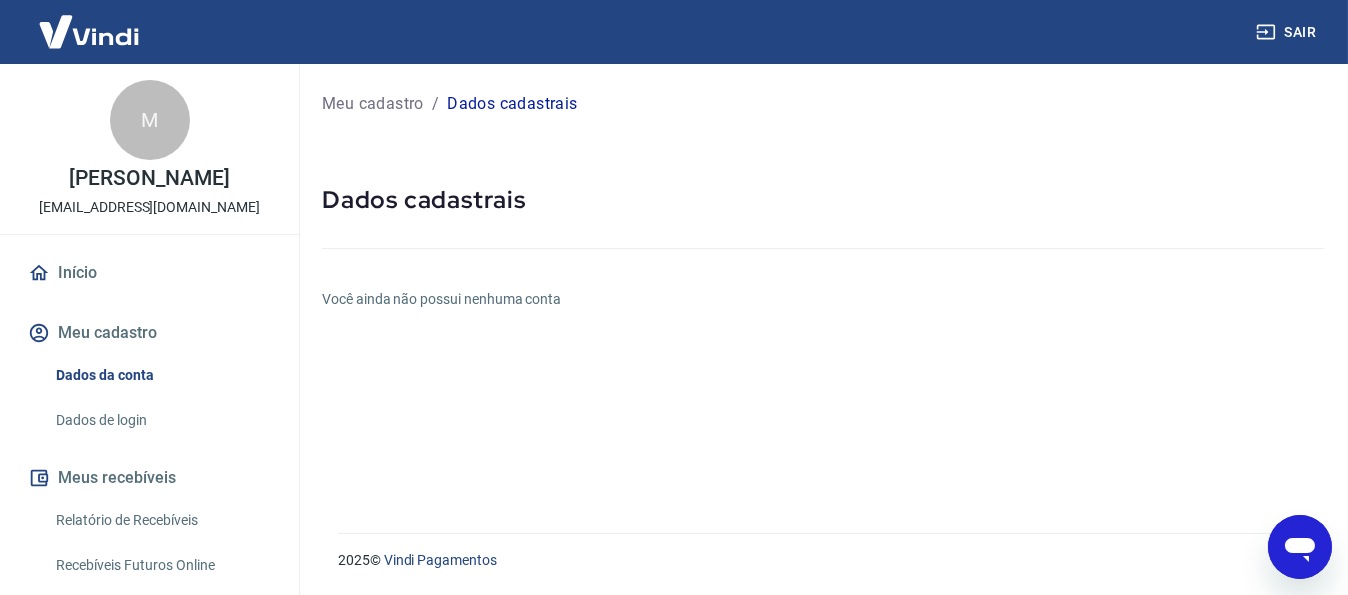click on "Meu cadastro / Dados cadastrais Dados cadastrais Você ainda não possui nenhuma conta" at bounding box center (823, 286) 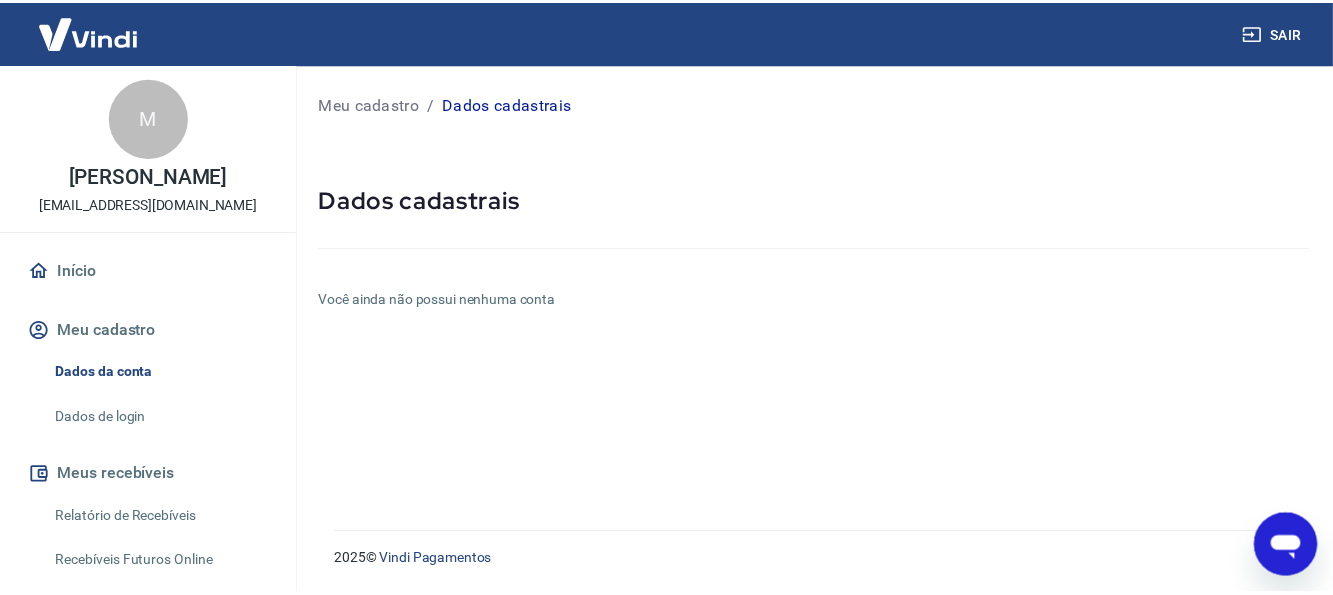 scroll, scrollTop: 0, scrollLeft: 0, axis: both 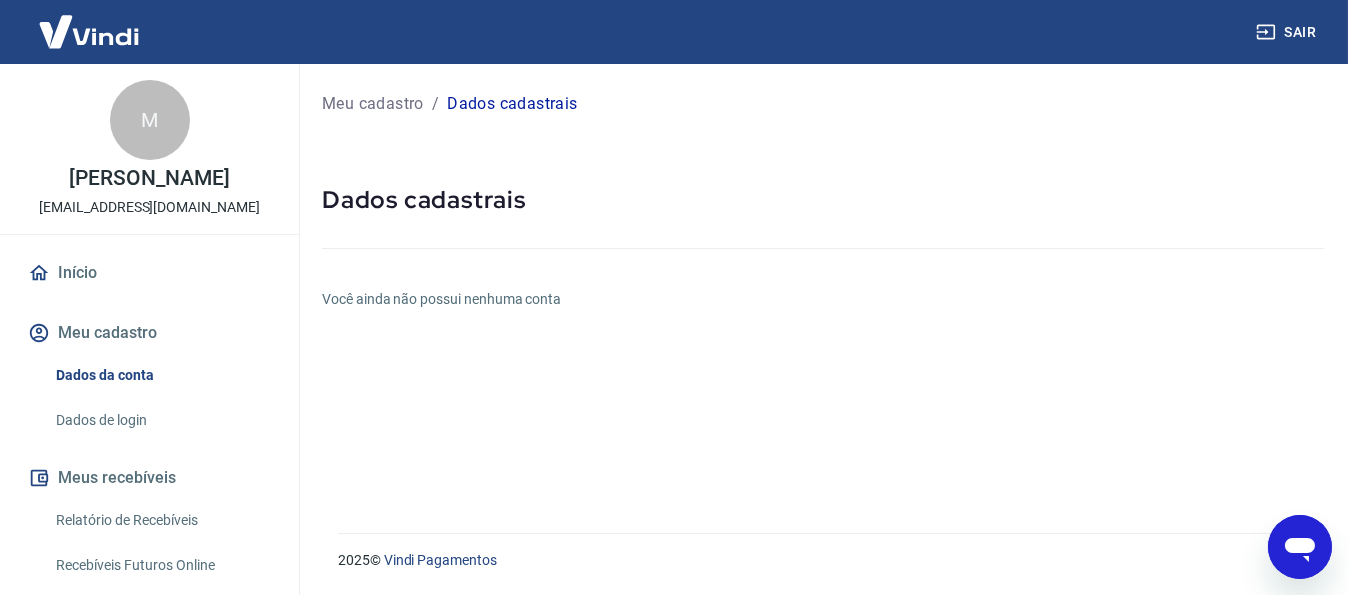 click on "Meu cadastro / Dados cadastrais Dados cadastrais Você ainda não possui nenhuma conta" at bounding box center [823, 286] 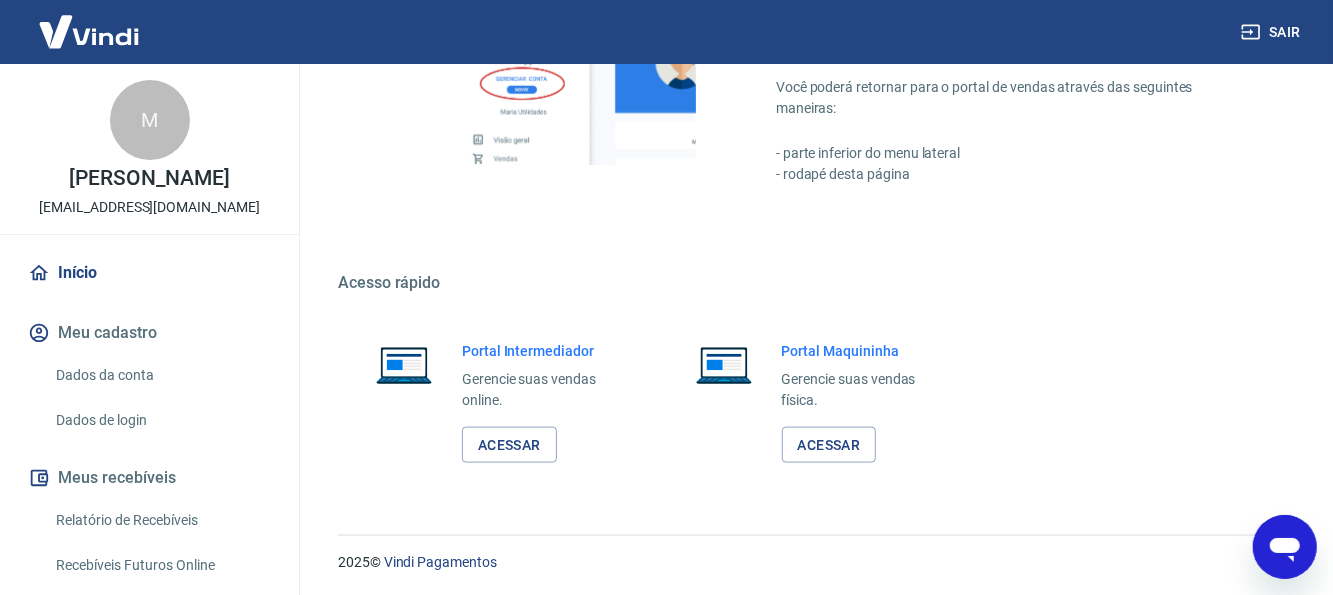scroll, scrollTop: 551, scrollLeft: 0, axis: vertical 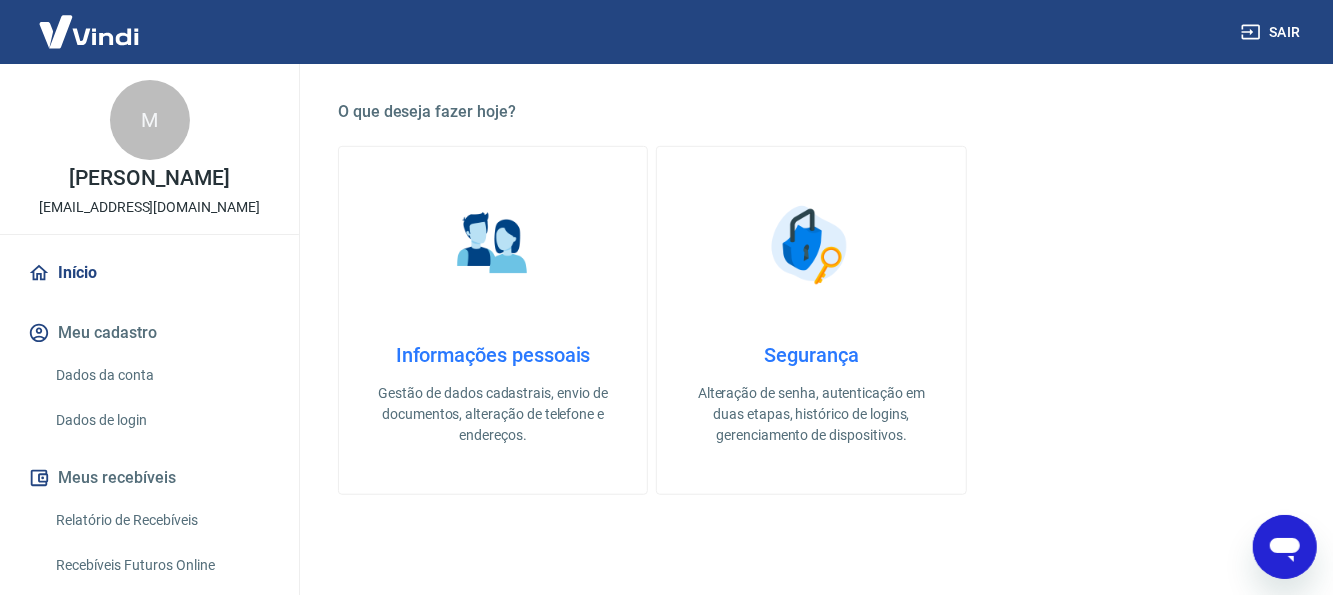 click on "Informações pessoais" at bounding box center [493, 355] 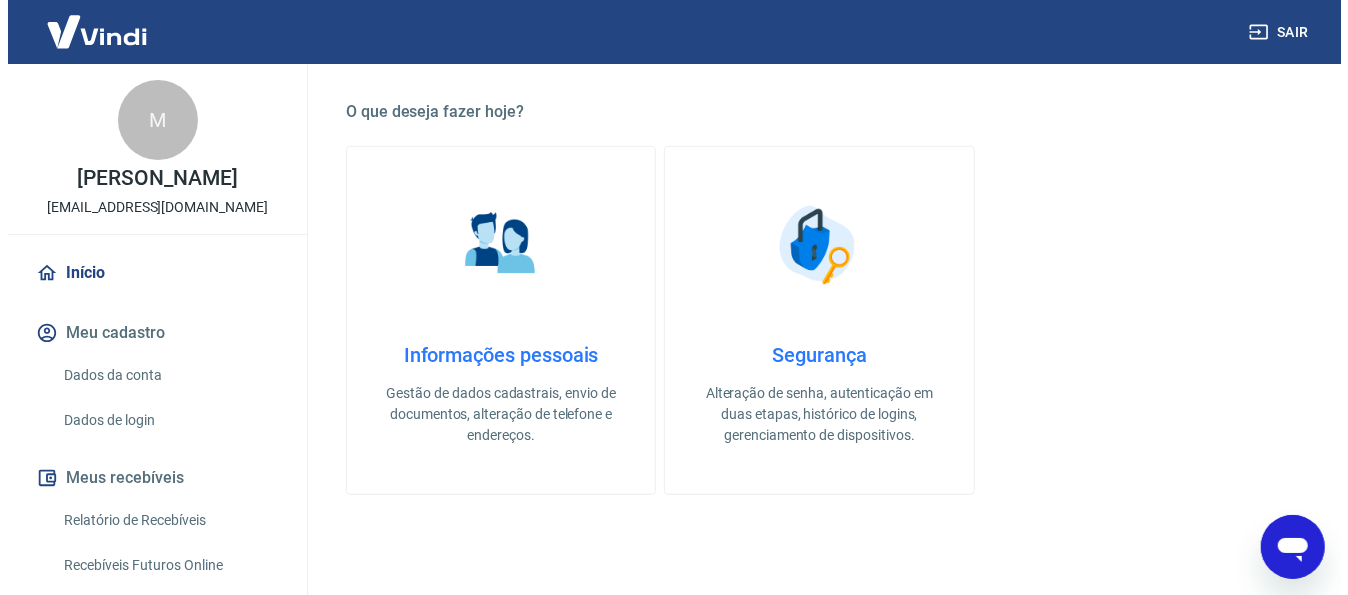 scroll, scrollTop: 0, scrollLeft: 0, axis: both 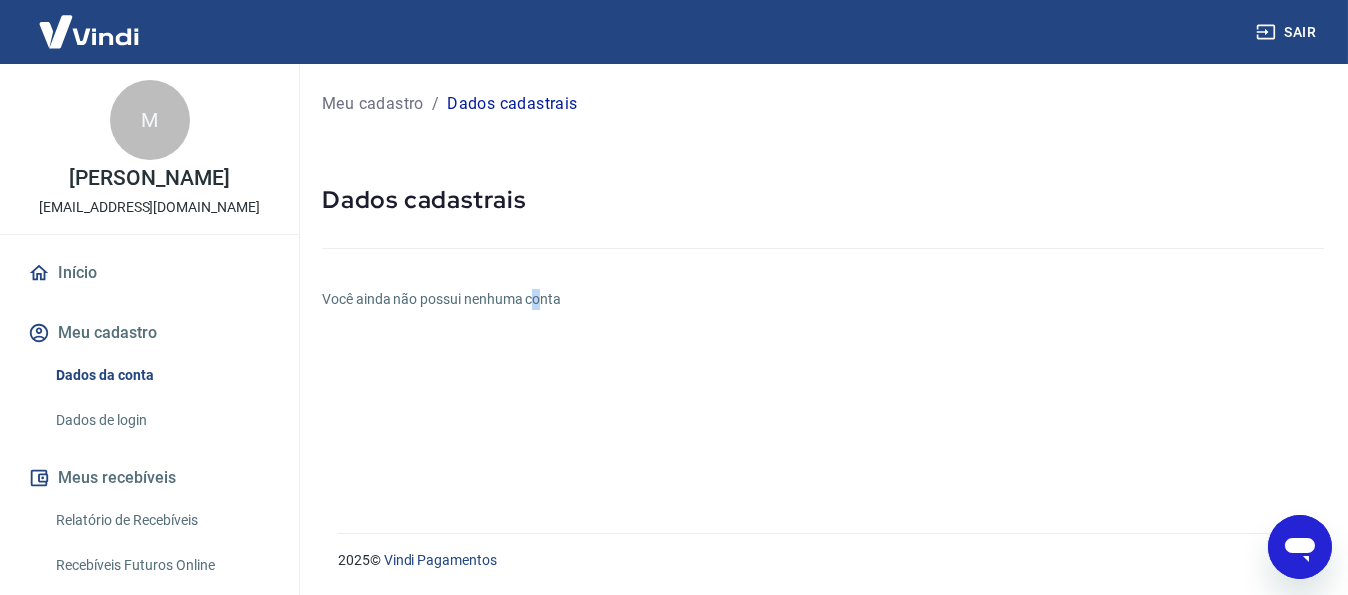 click on "Você ainda não possui nenhuma conta" at bounding box center [823, 299] 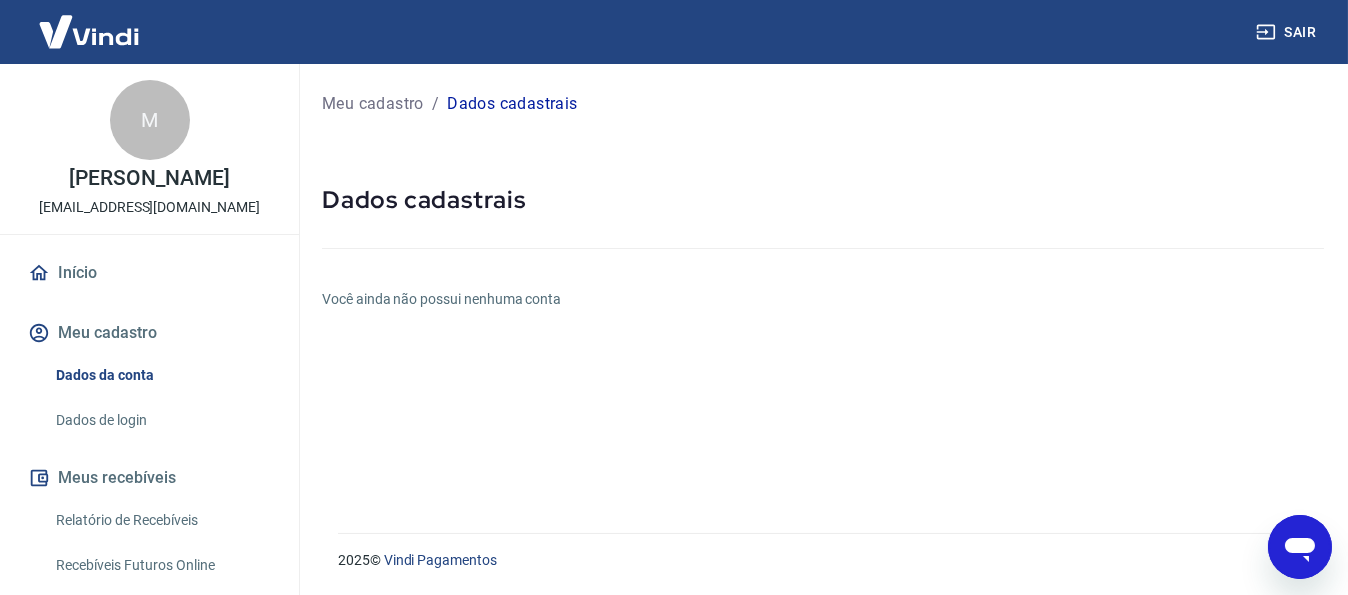 click on "Você ainda não possui nenhuma conta" at bounding box center [823, 299] 